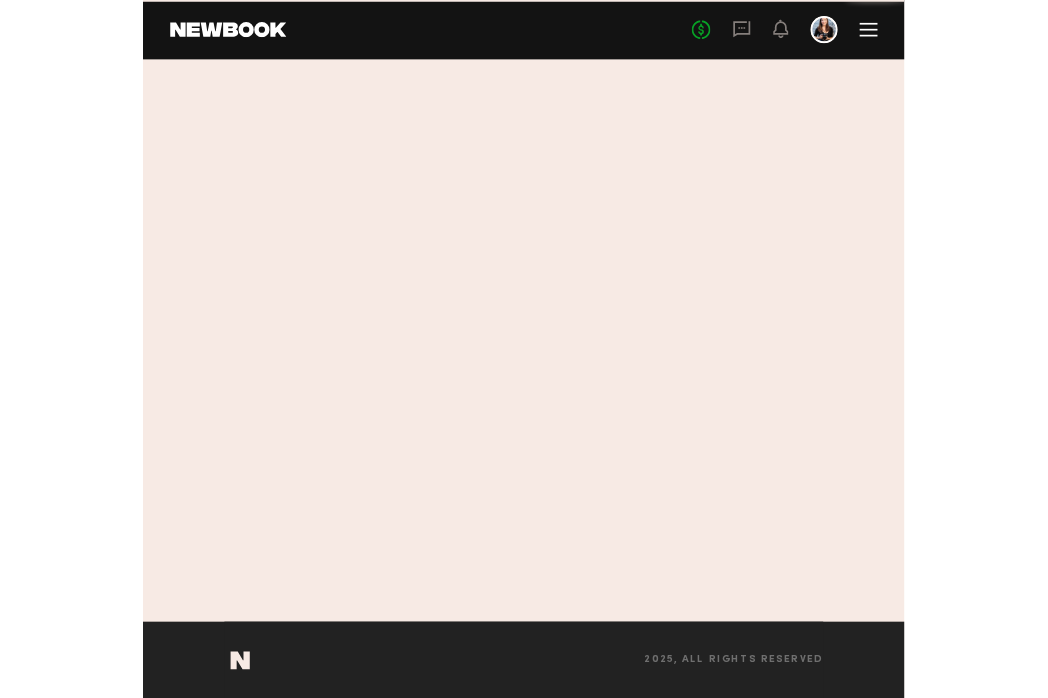 scroll, scrollTop: 0, scrollLeft: 0, axis: both 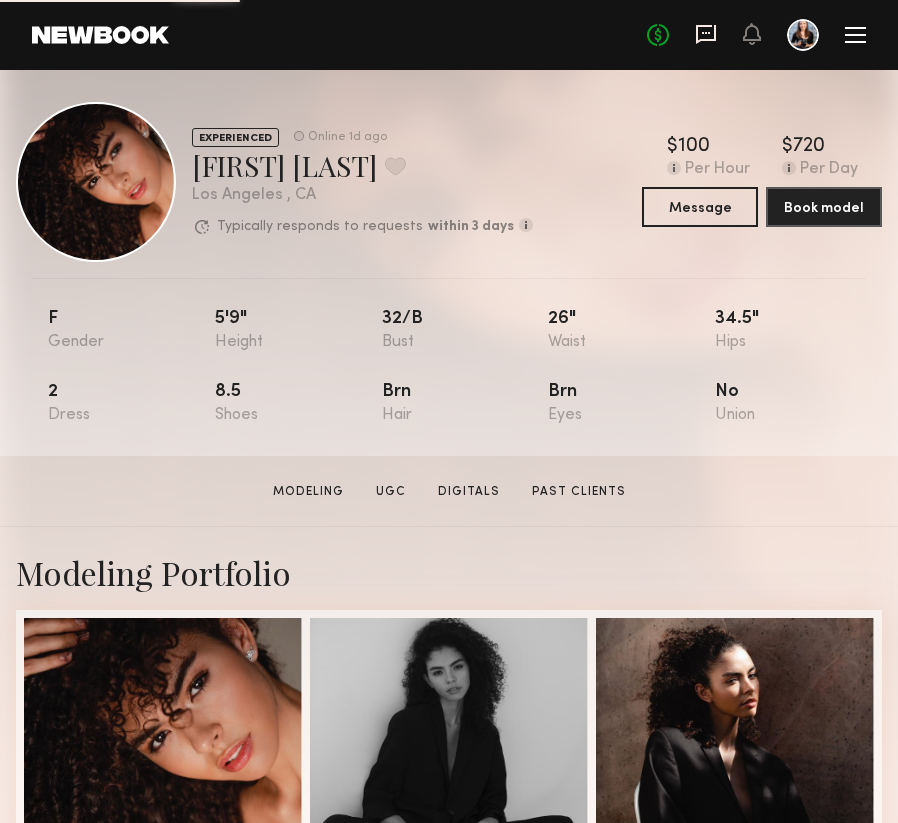 click 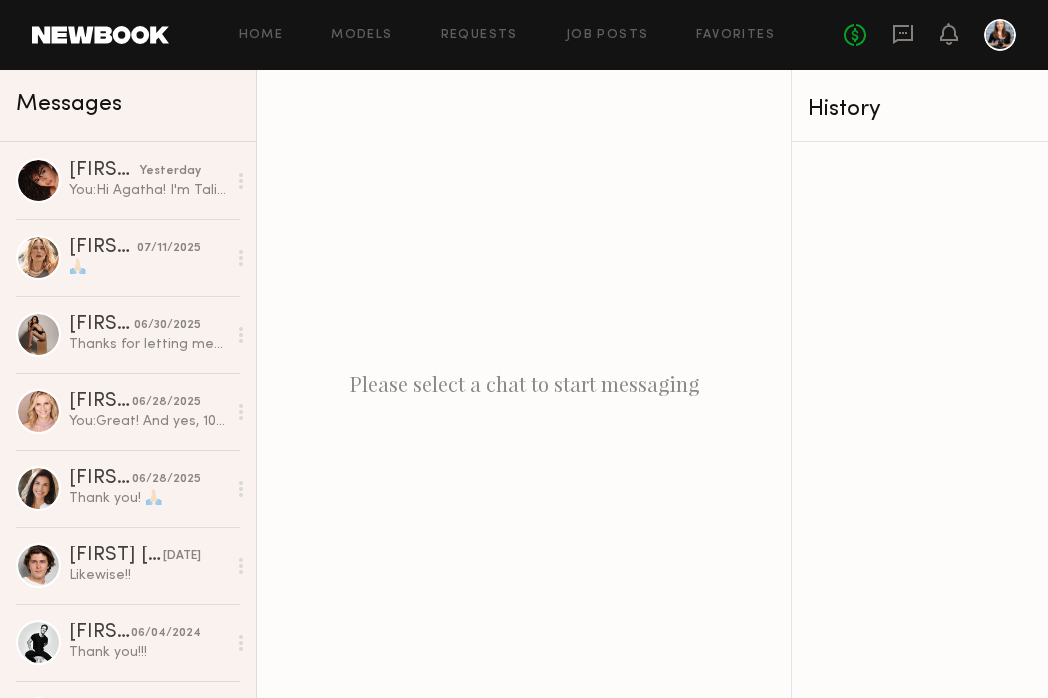click on "Home Models Requests Job Posts Favorites Sign Out No fees up to $5,000" 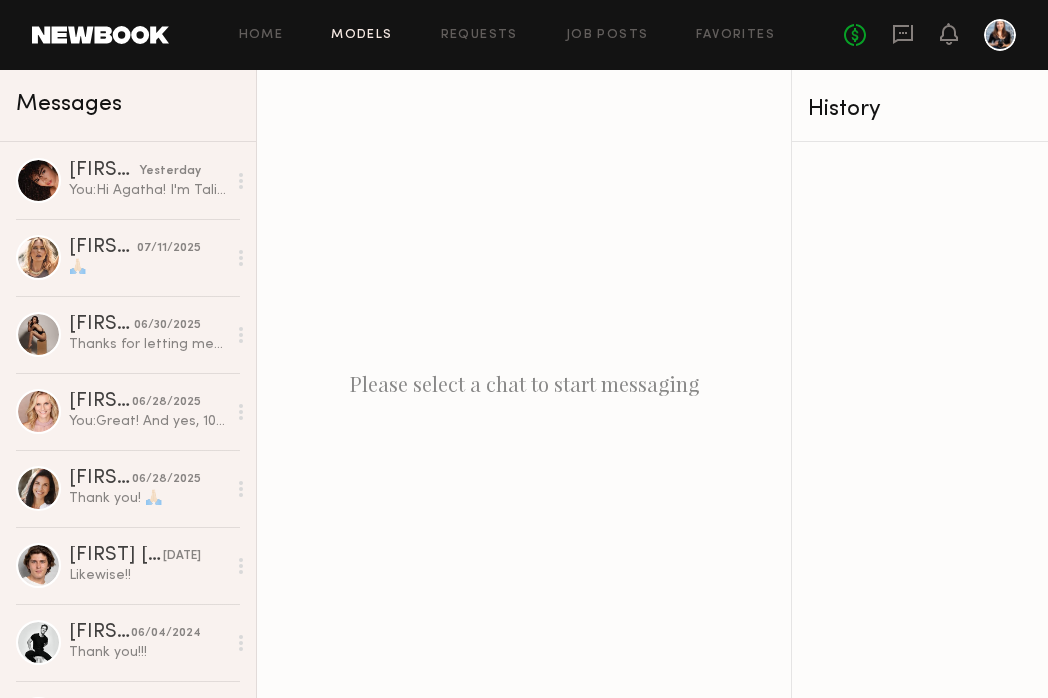 click on "Models" 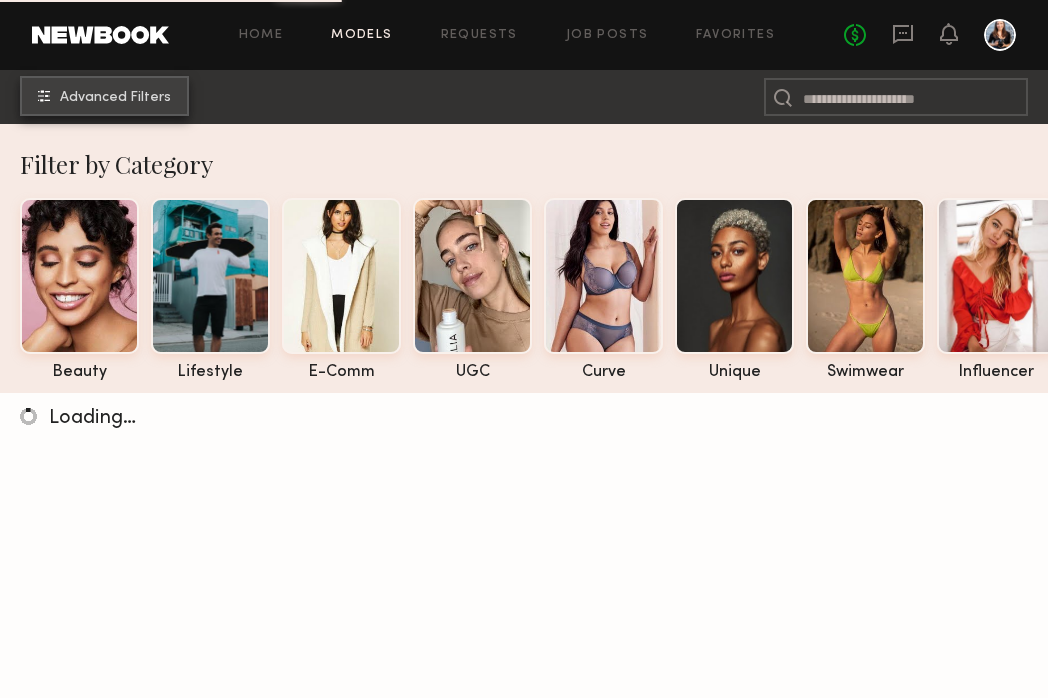 click on "Advanced Filters" 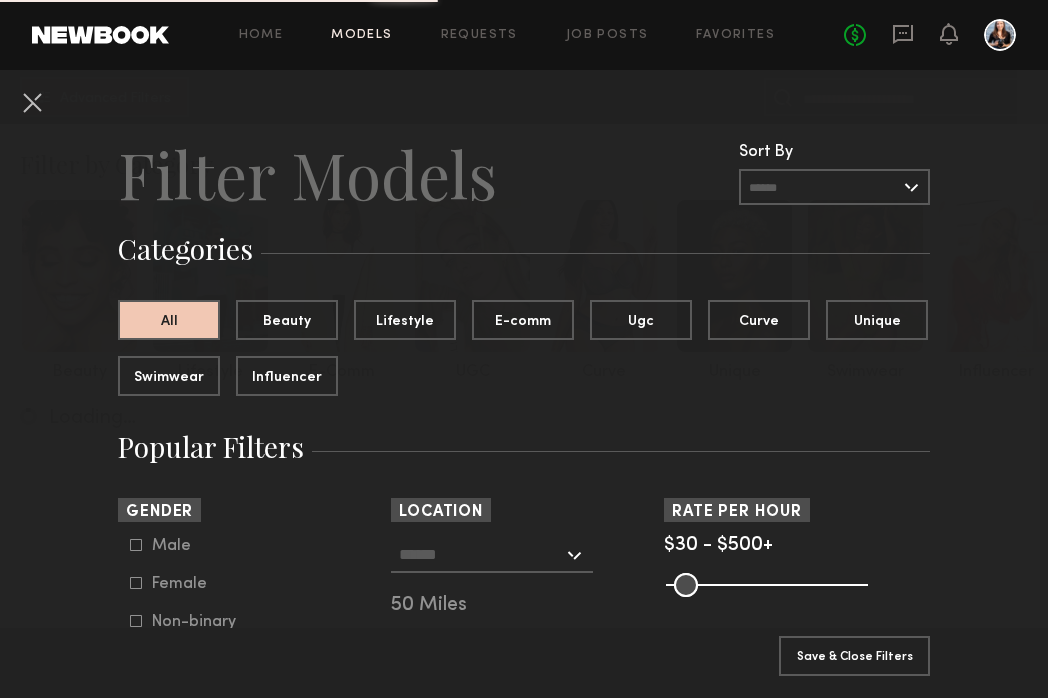 scroll, scrollTop: 163, scrollLeft: 0, axis: vertical 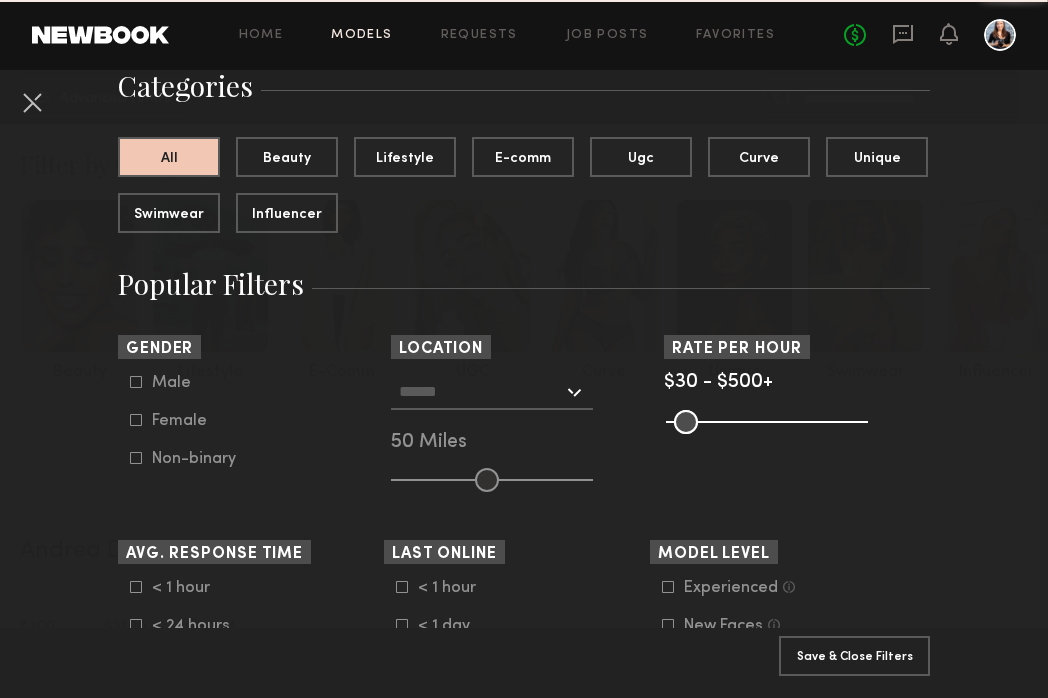 click on "Female" 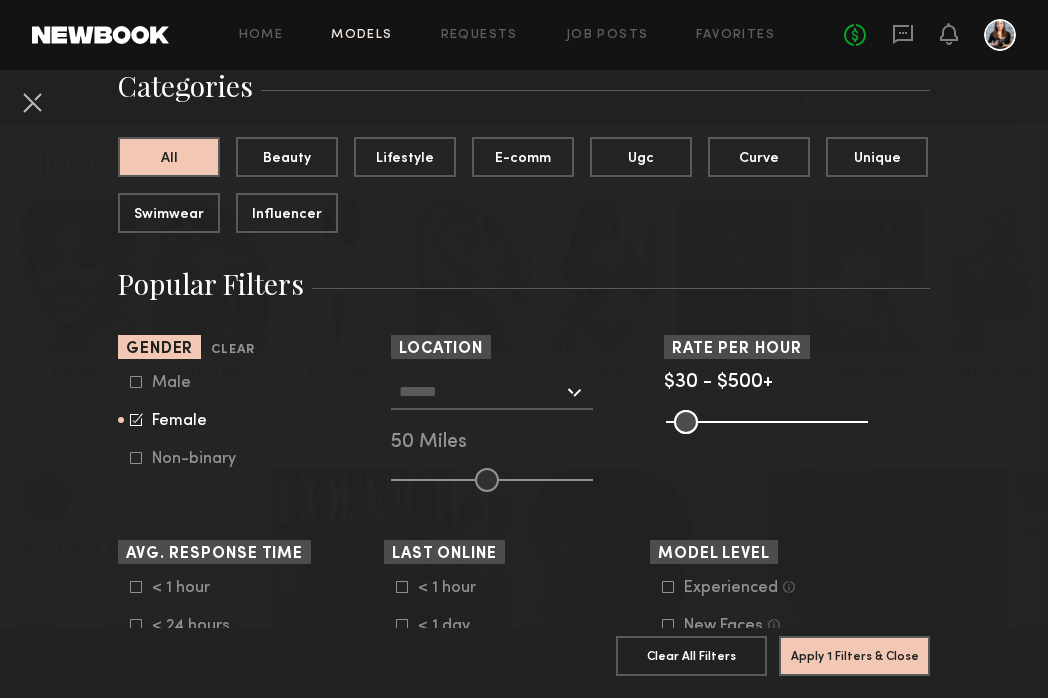 click 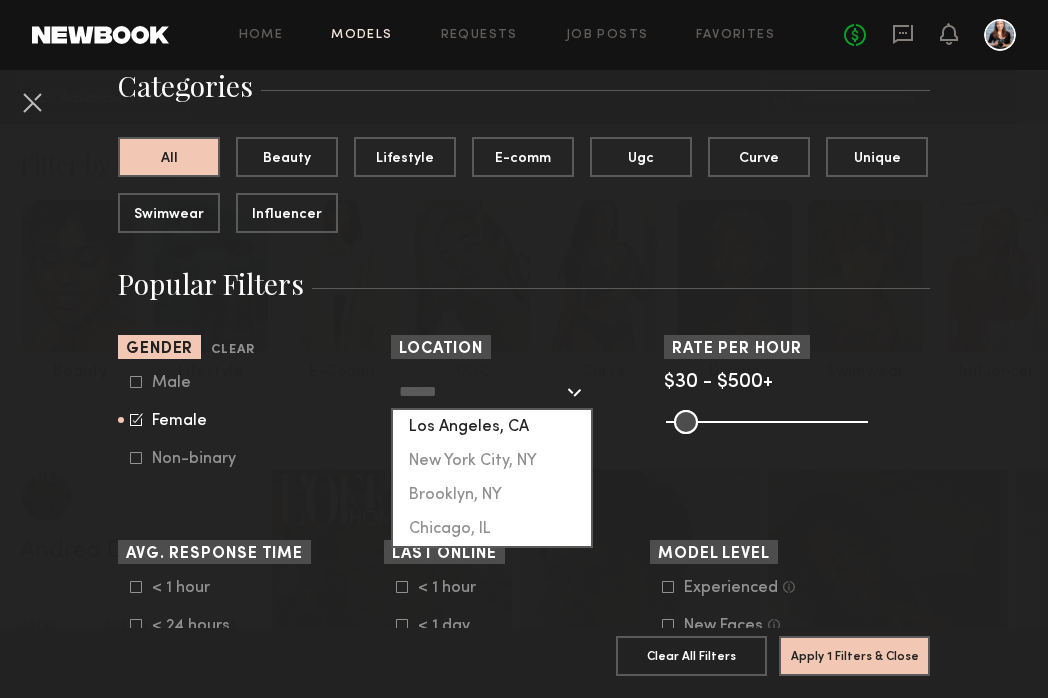 click on "Los Angeles, CA" 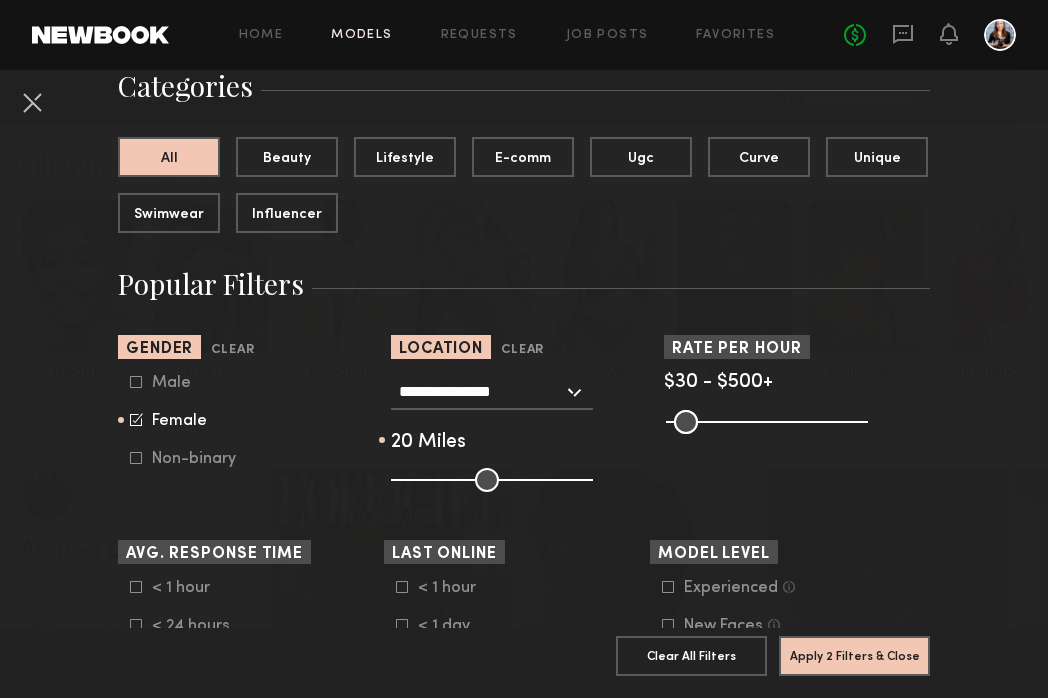 drag, startPoint x: 485, startPoint y: 479, endPoint x: 428, endPoint y: 475, distance: 57.14018 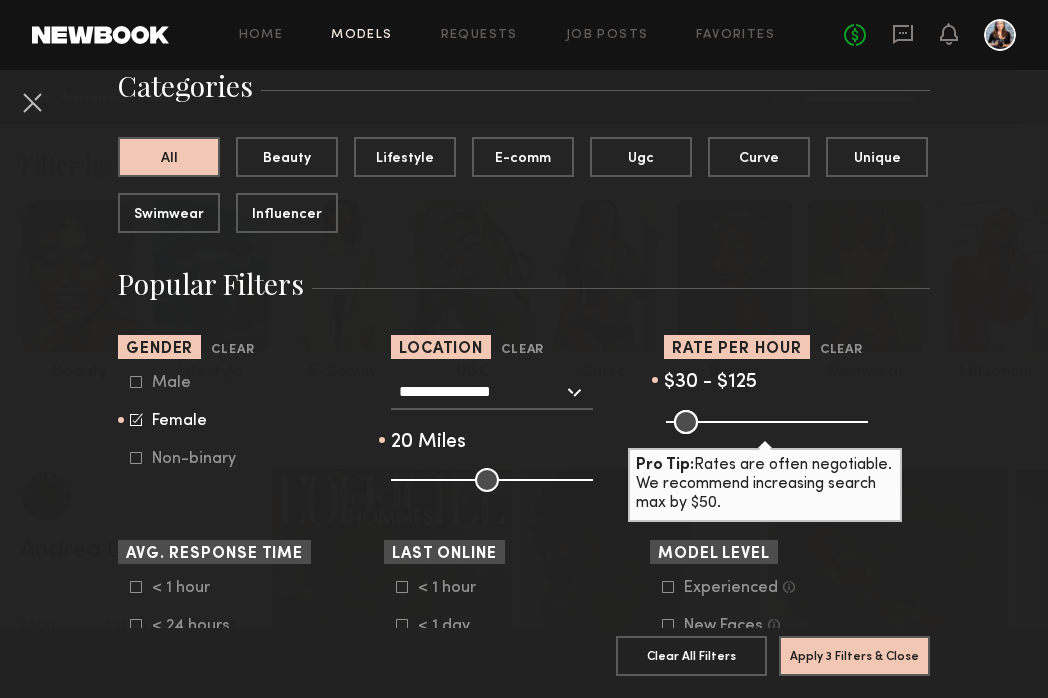 drag, startPoint x: 852, startPoint y: 419, endPoint x: 713, endPoint y: 419, distance: 139 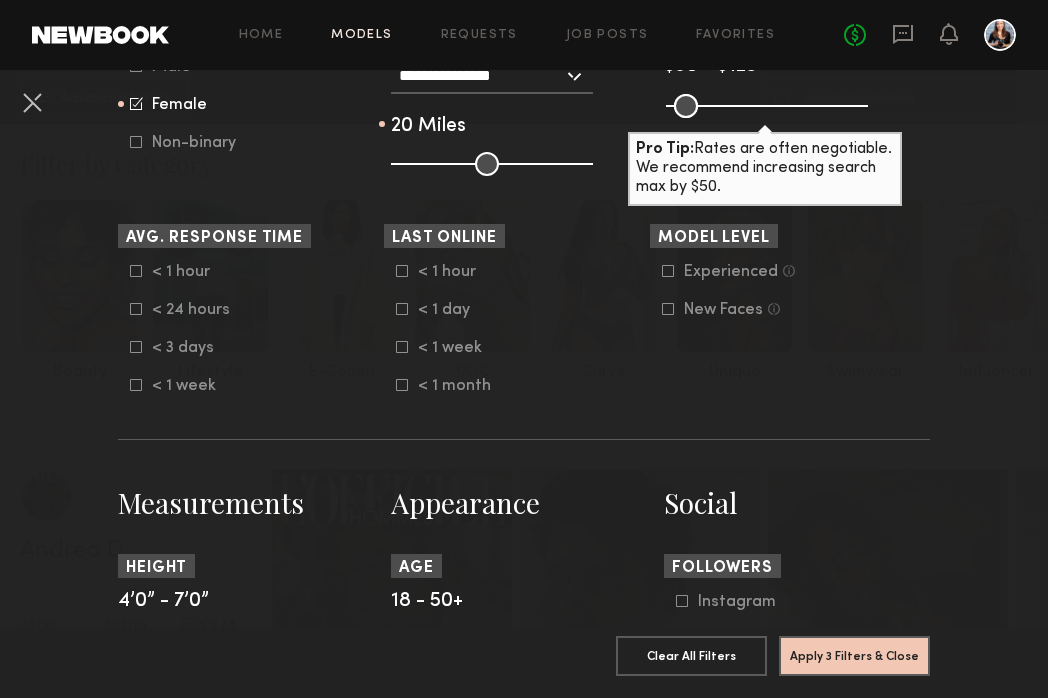 scroll, scrollTop: 492, scrollLeft: 0, axis: vertical 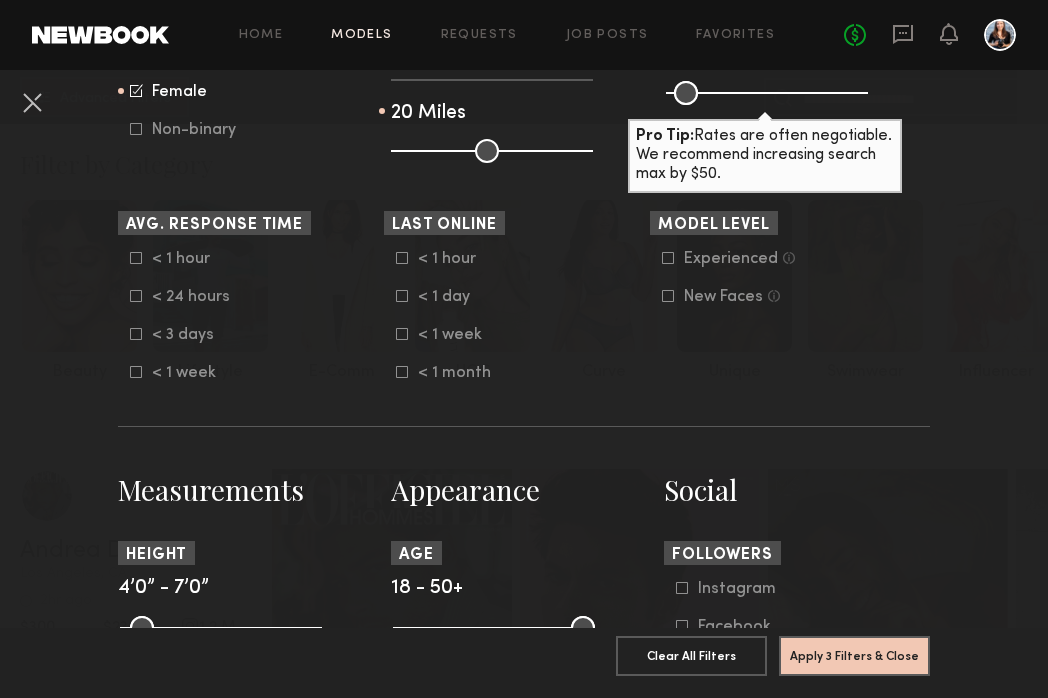 click on "< 1 hour   < 1 day   < 1 week   < 1 month" 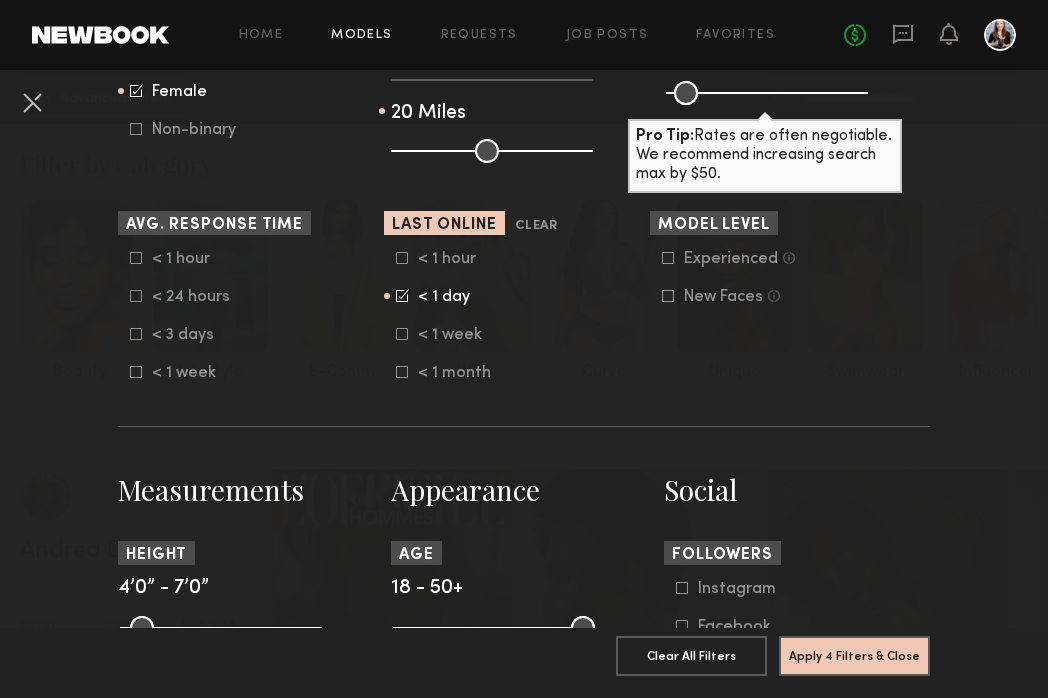 click on "< 1 week" 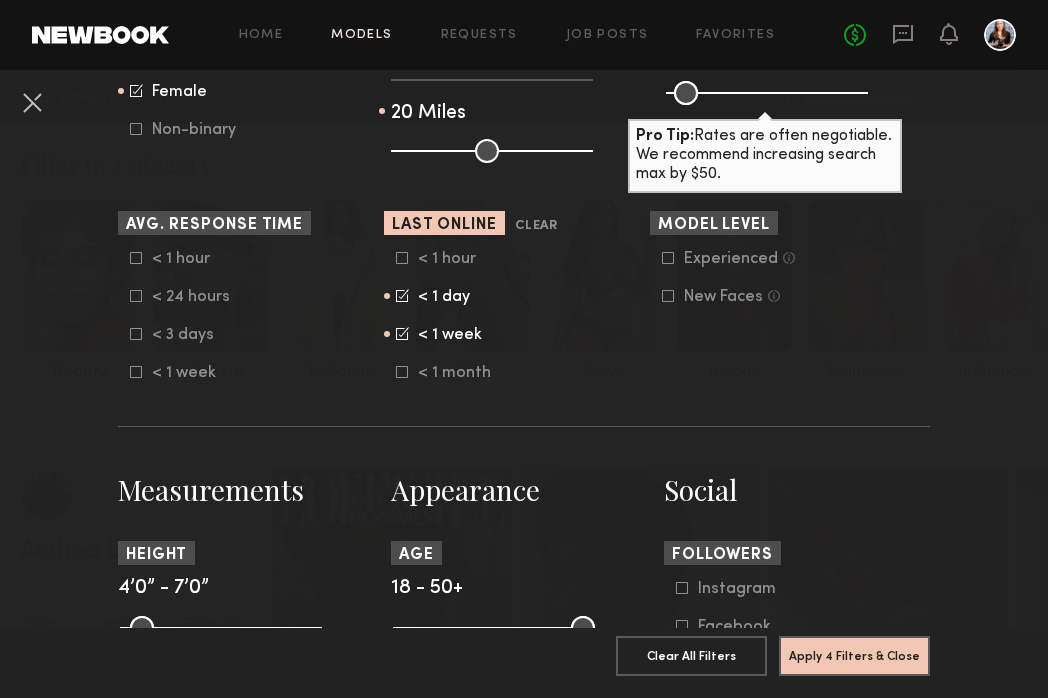 click on "< 24 hours" 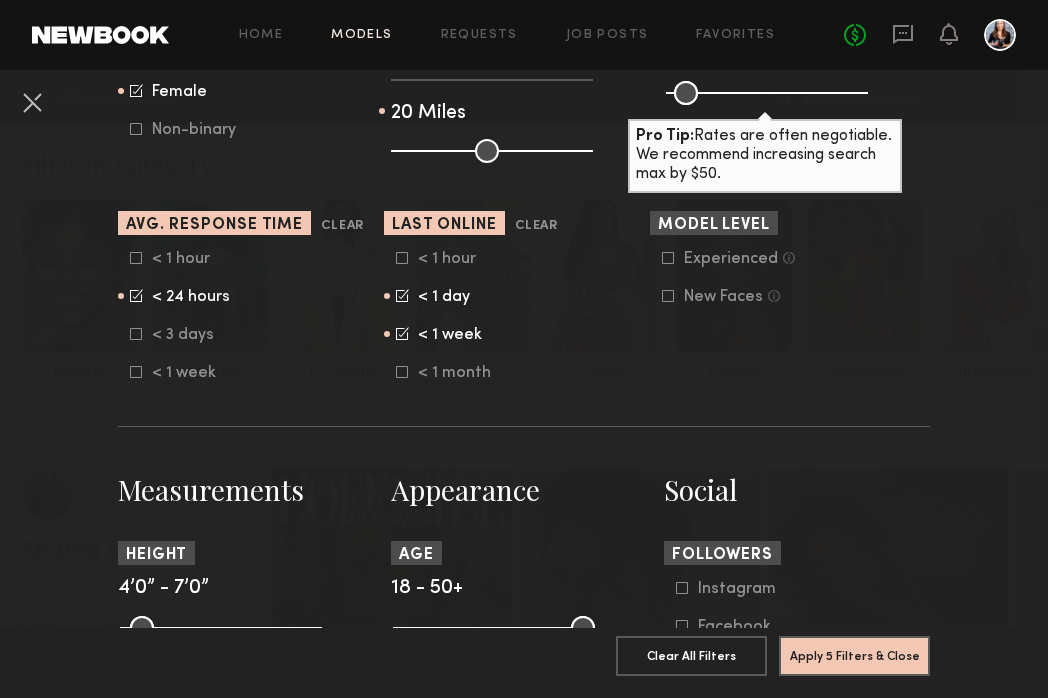 click on "< 3 days" 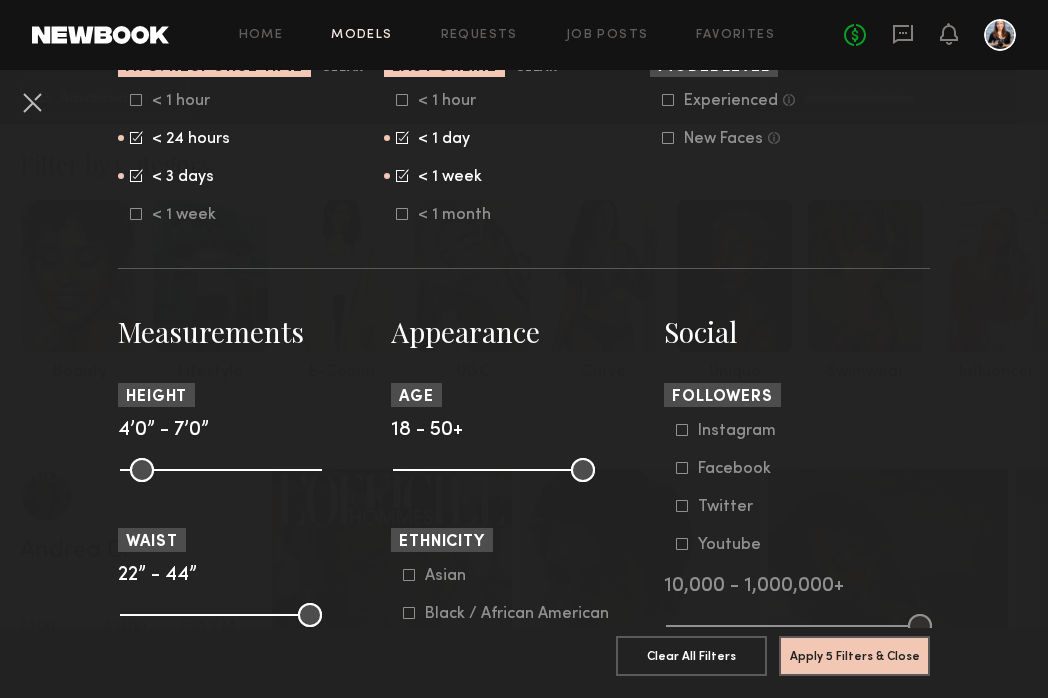 scroll, scrollTop: 680, scrollLeft: 0, axis: vertical 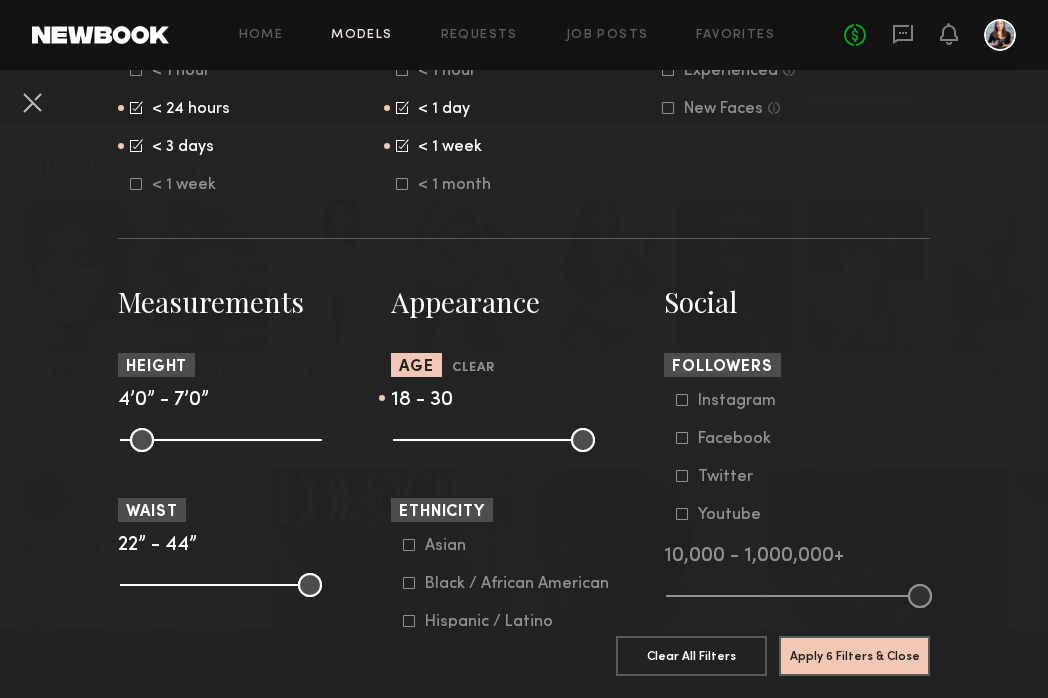 drag, startPoint x: 577, startPoint y: 437, endPoint x: 471, endPoint y: 433, distance: 106.07545 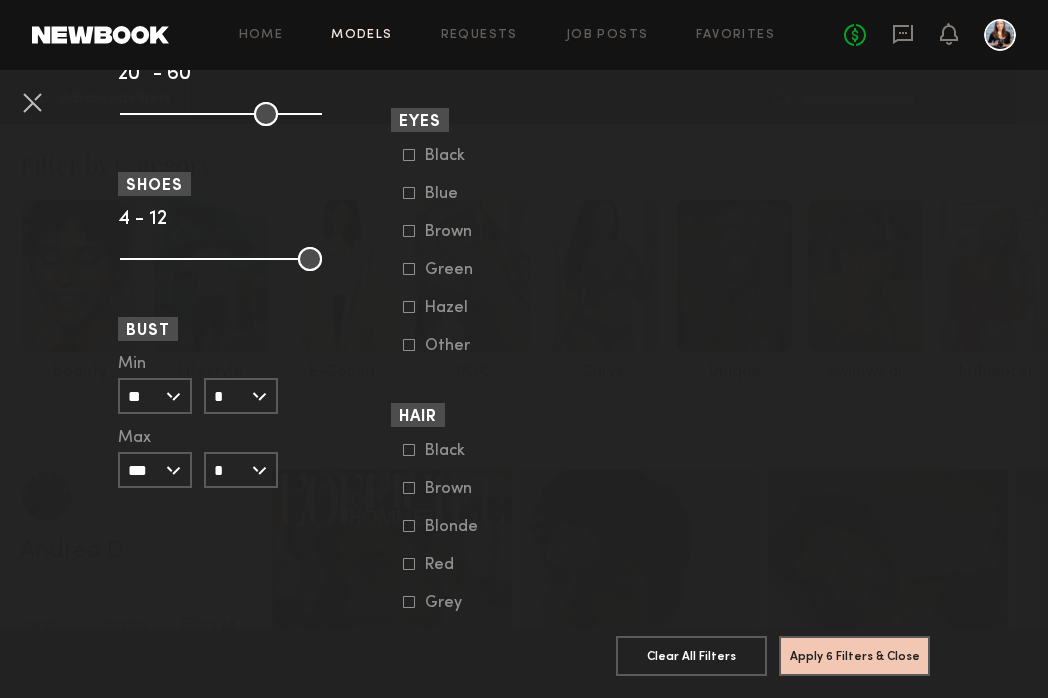 scroll, scrollTop: 1434, scrollLeft: 0, axis: vertical 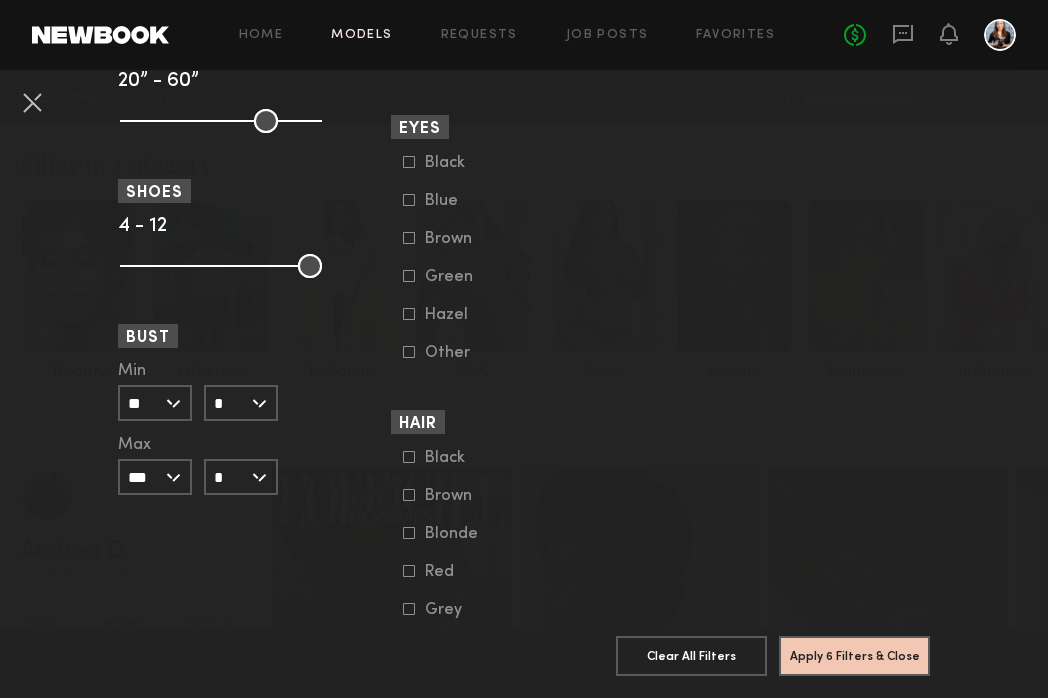 click on "Brown" 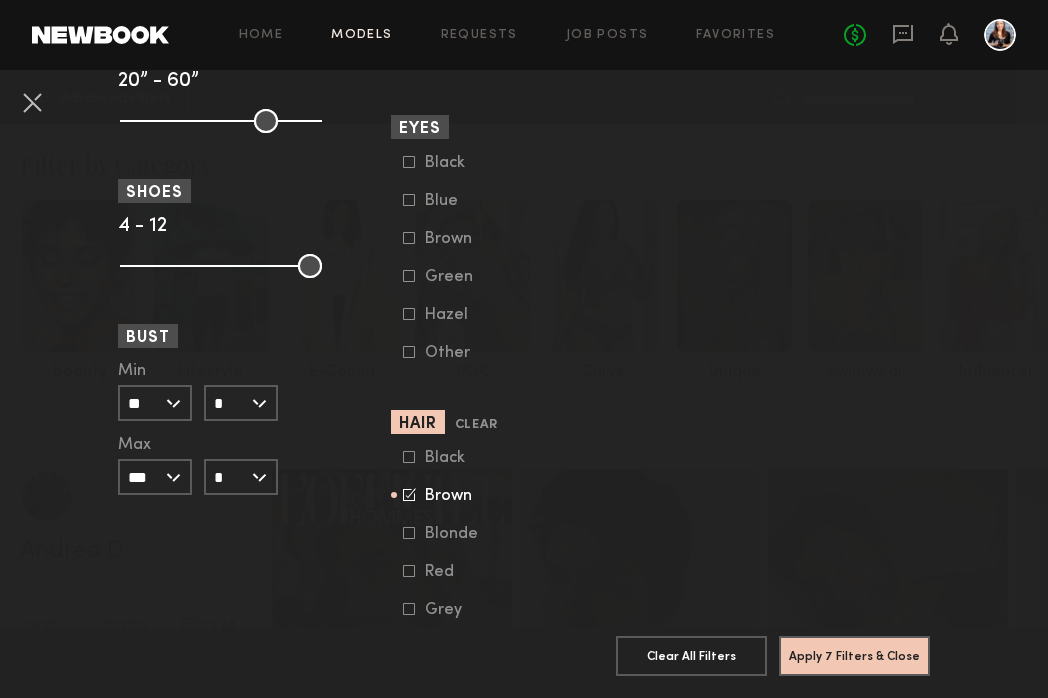 click on "Black   Brown   Blonde   Red   Grey   Salt and Pepper   Other" 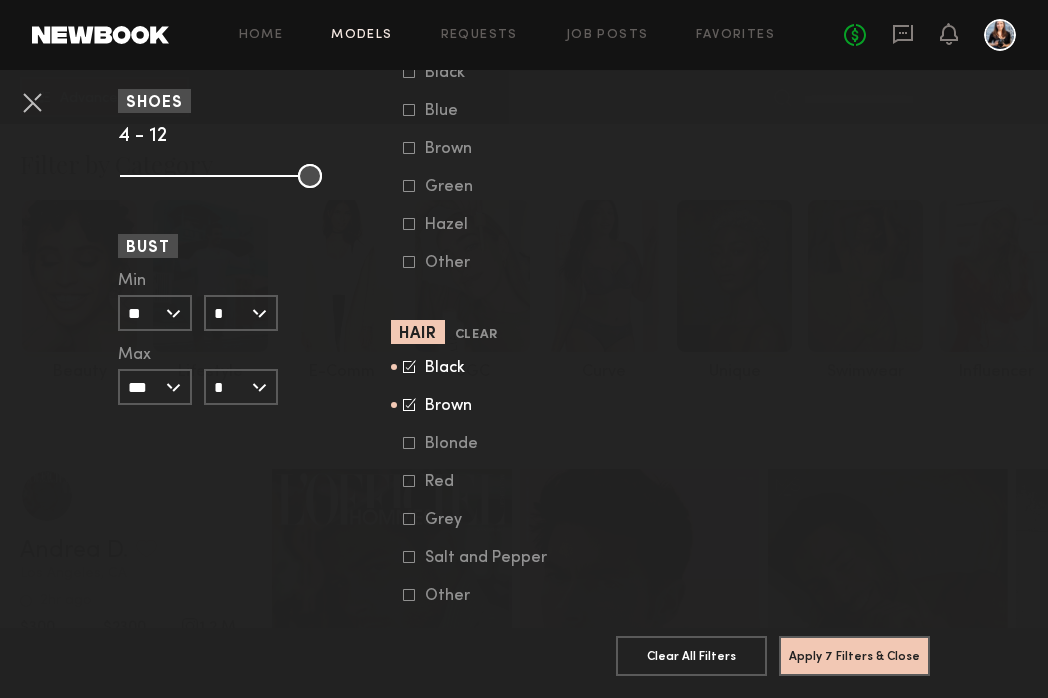 scroll, scrollTop: 1545, scrollLeft: 0, axis: vertical 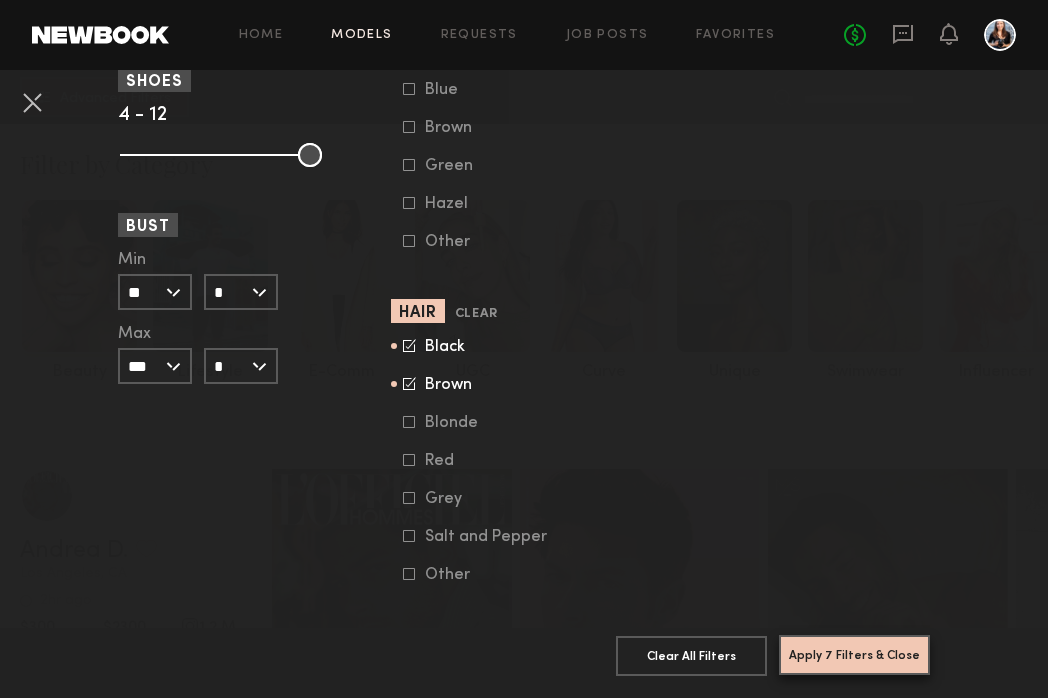 click on "Apply 7 Filters & Close" 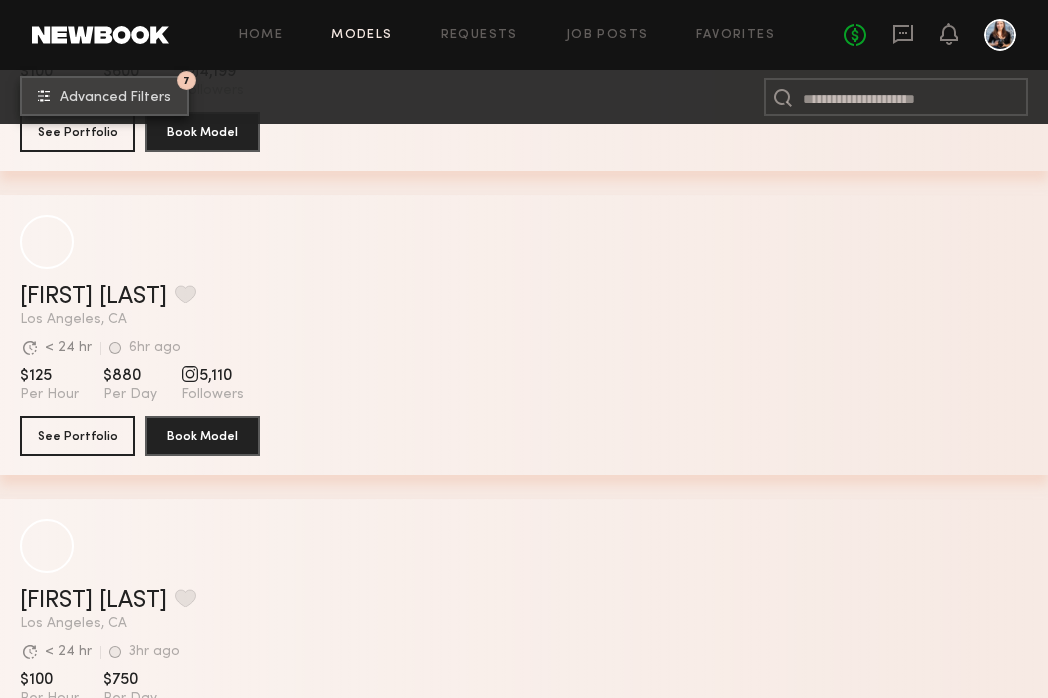 scroll, scrollTop: 4835, scrollLeft: 0, axis: vertical 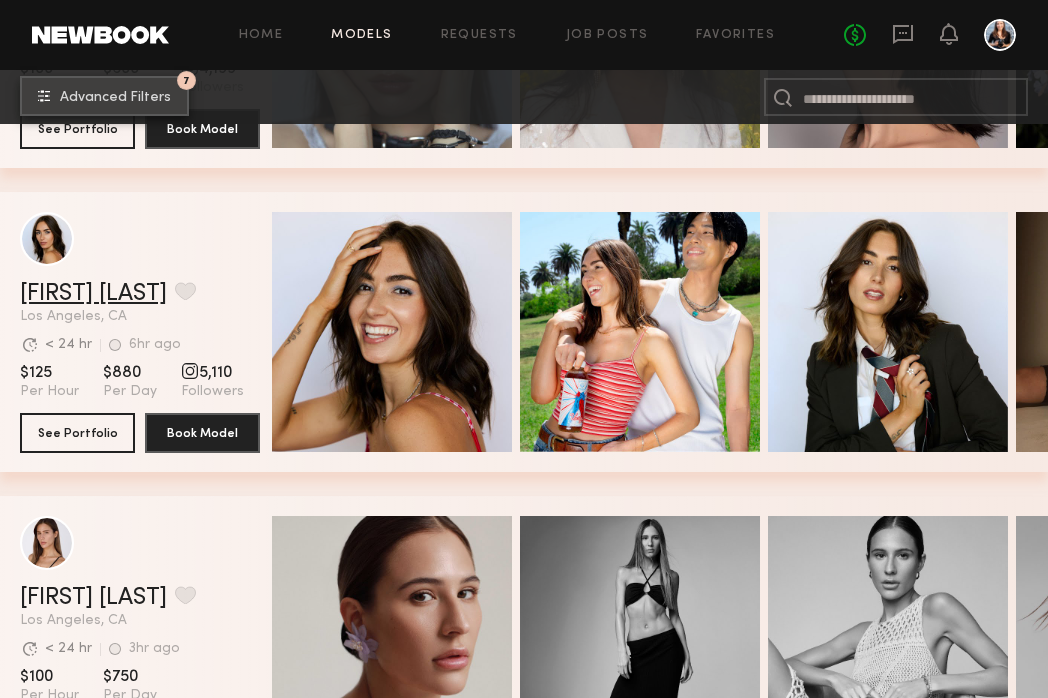 type 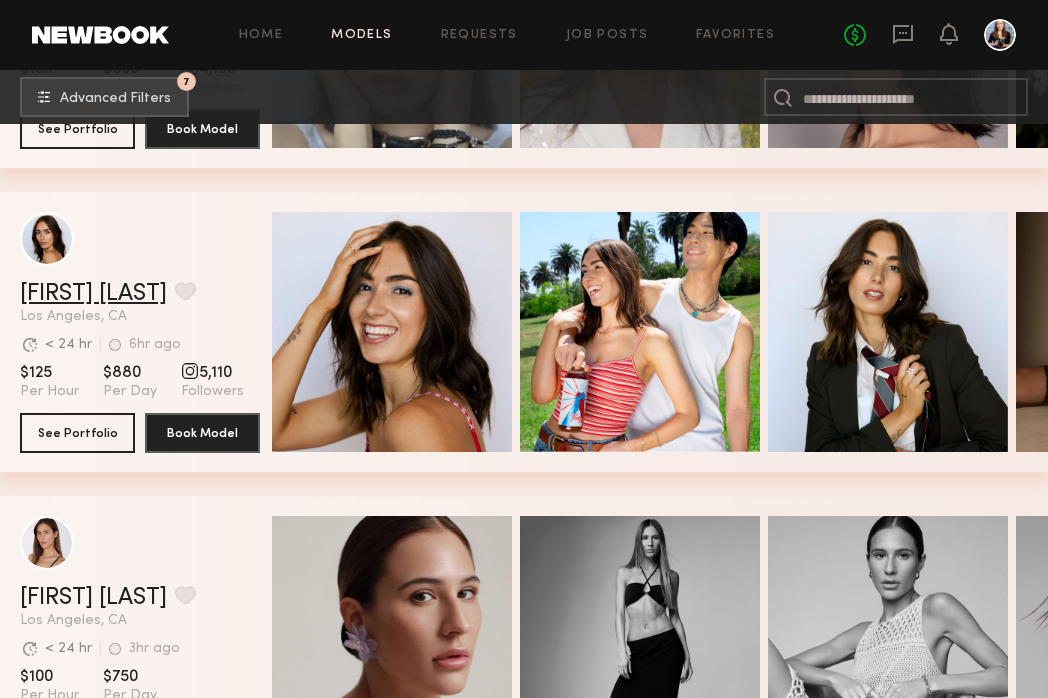 click on "[FIRST] [LAST]" 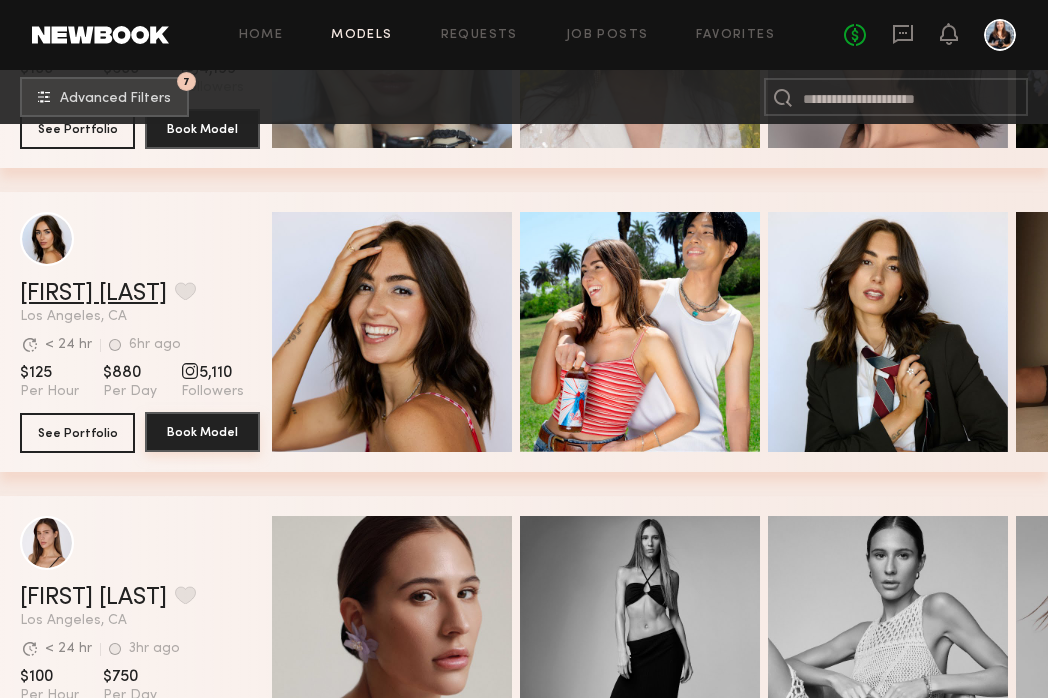 scroll, scrollTop: 5094, scrollLeft: 0, axis: vertical 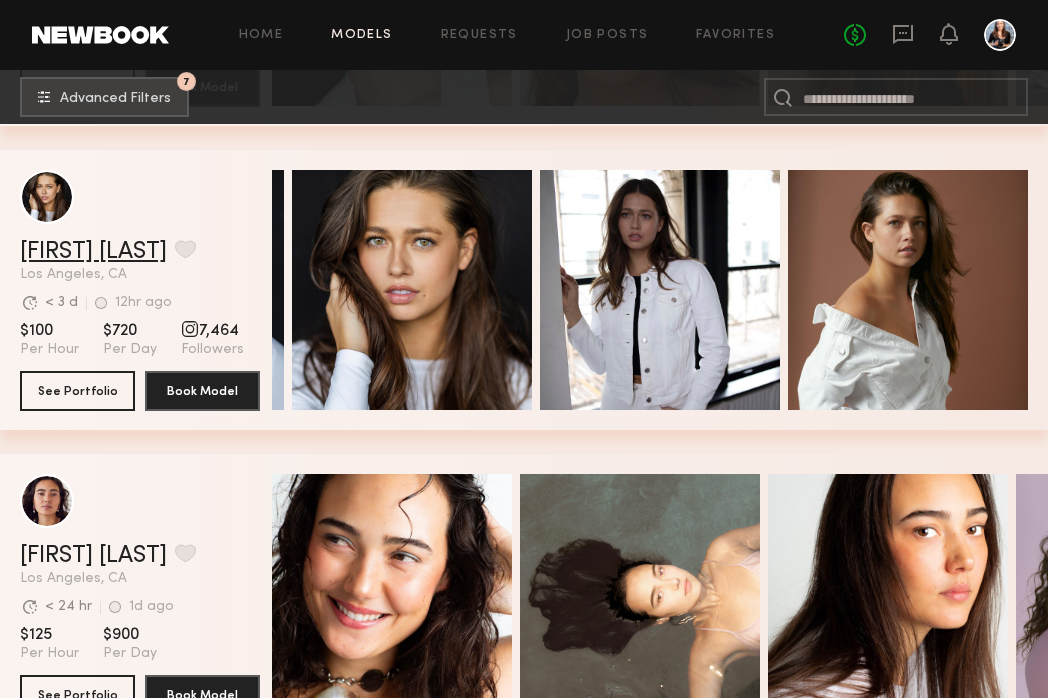 click on "Marlee M." 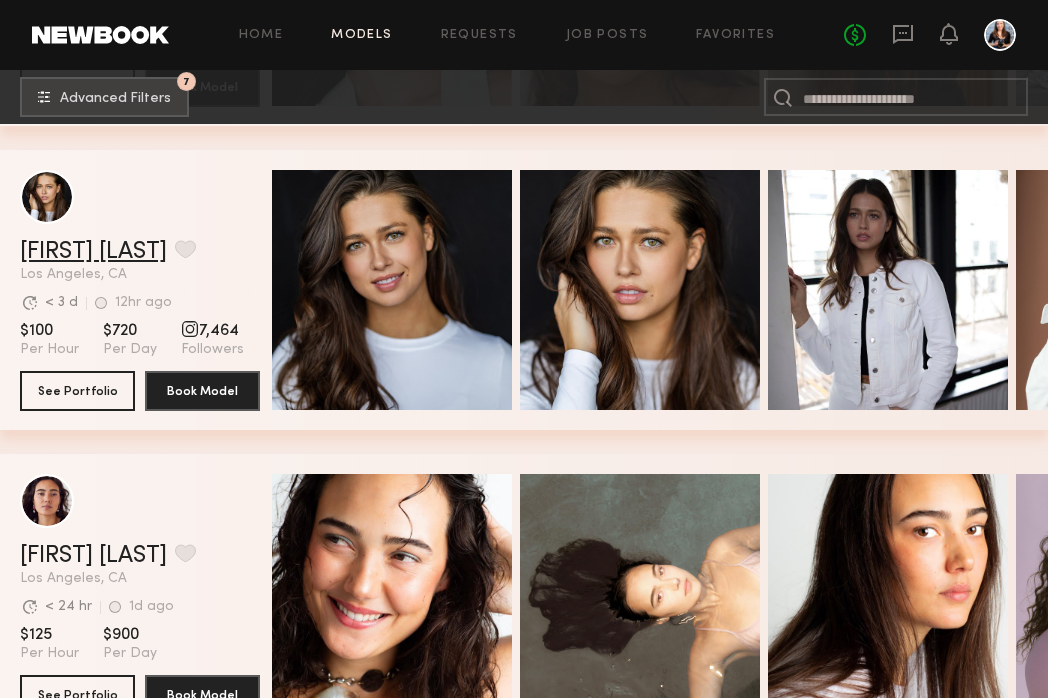 scroll, scrollTop: 9459, scrollLeft: 0, axis: vertical 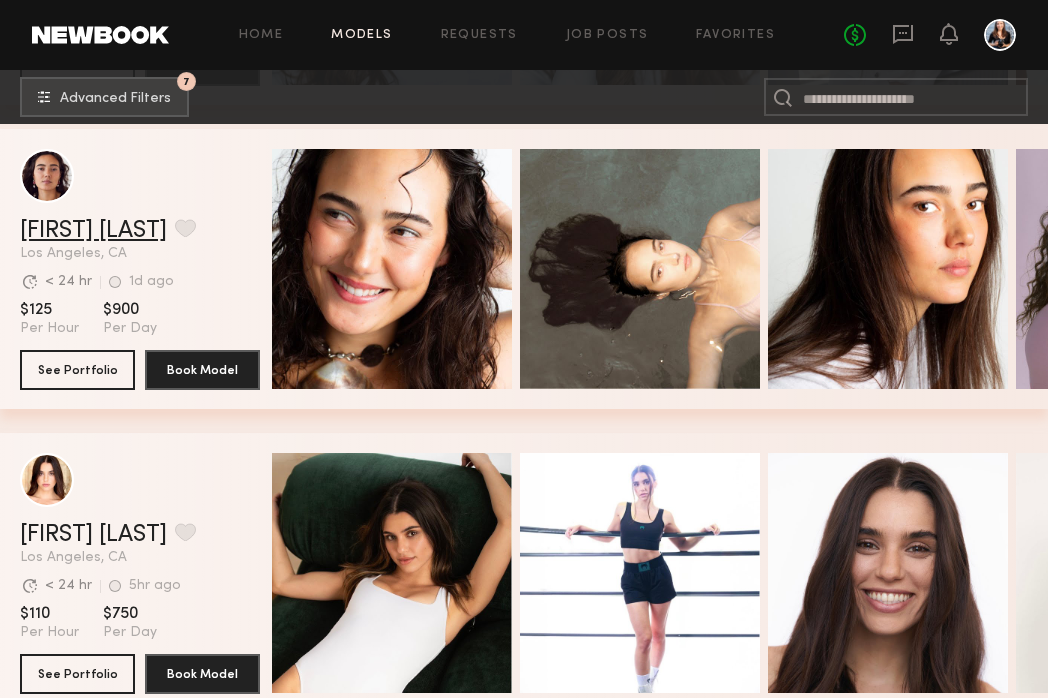 click on "Vienna H." 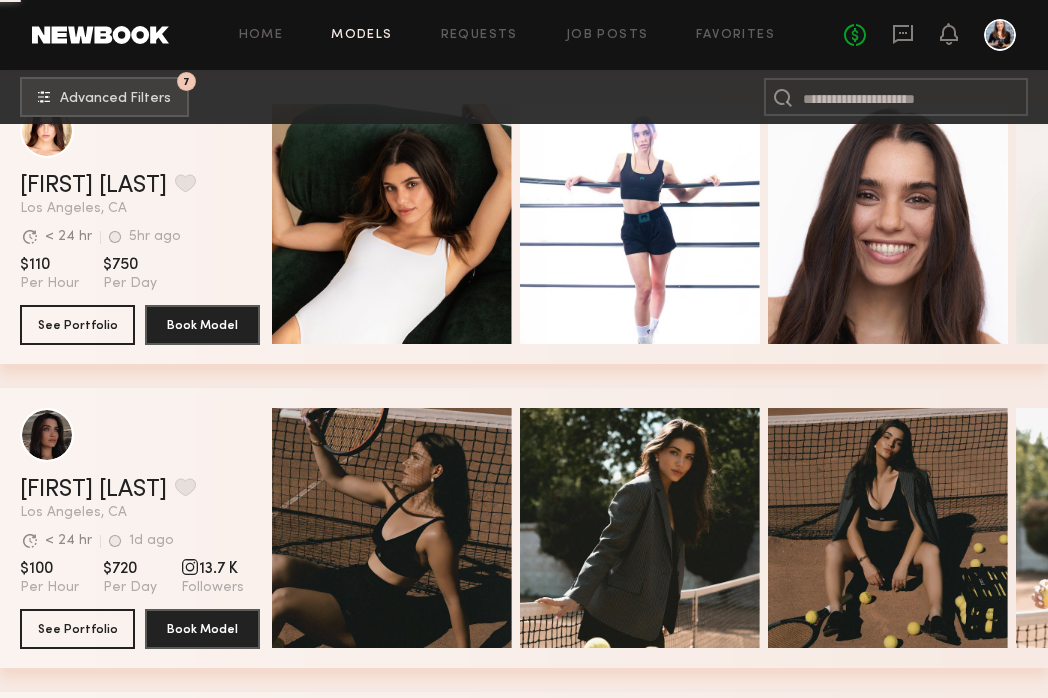 scroll, scrollTop: 9811, scrollLeft: 0, axis: vertical 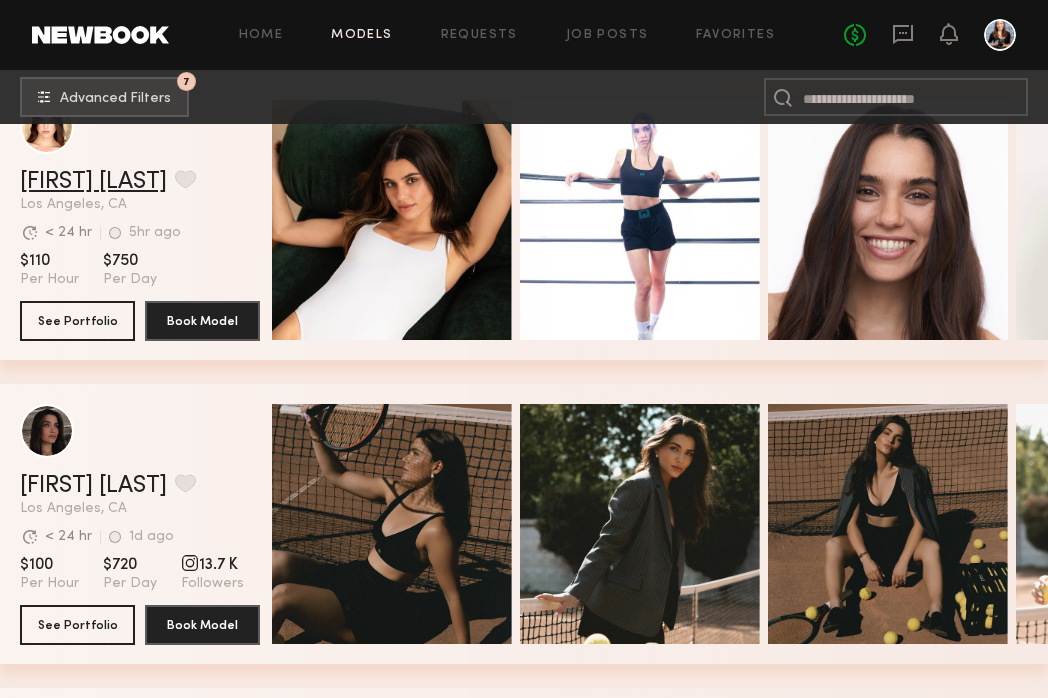click on "Claire S." 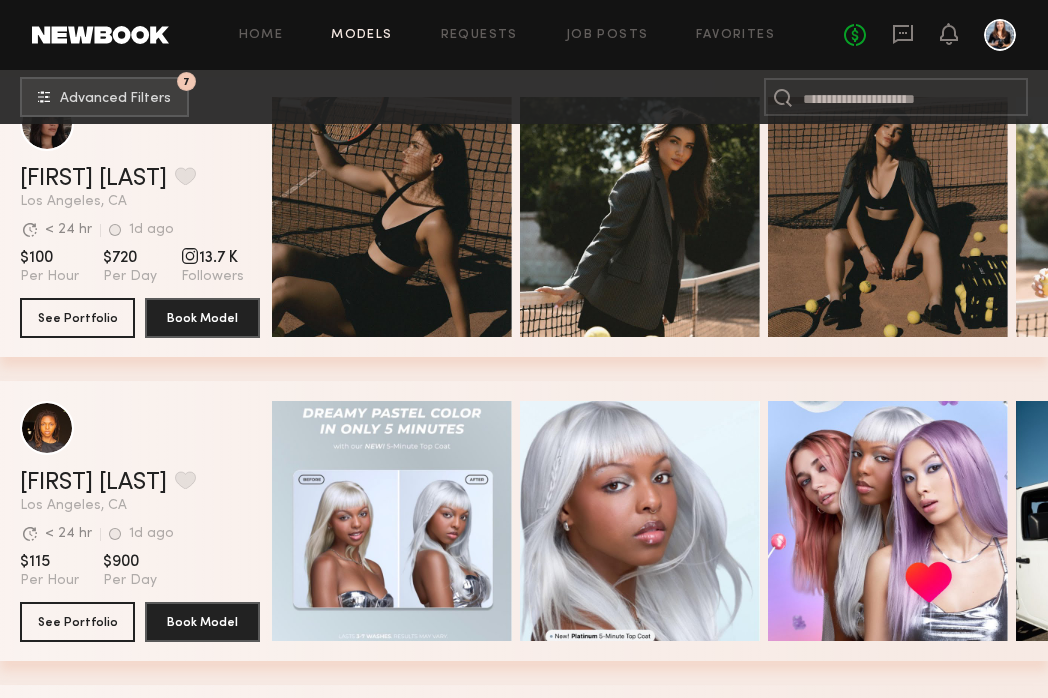 scroll, scrollTop: 10098, scrollLeft: 0, axis: vertical 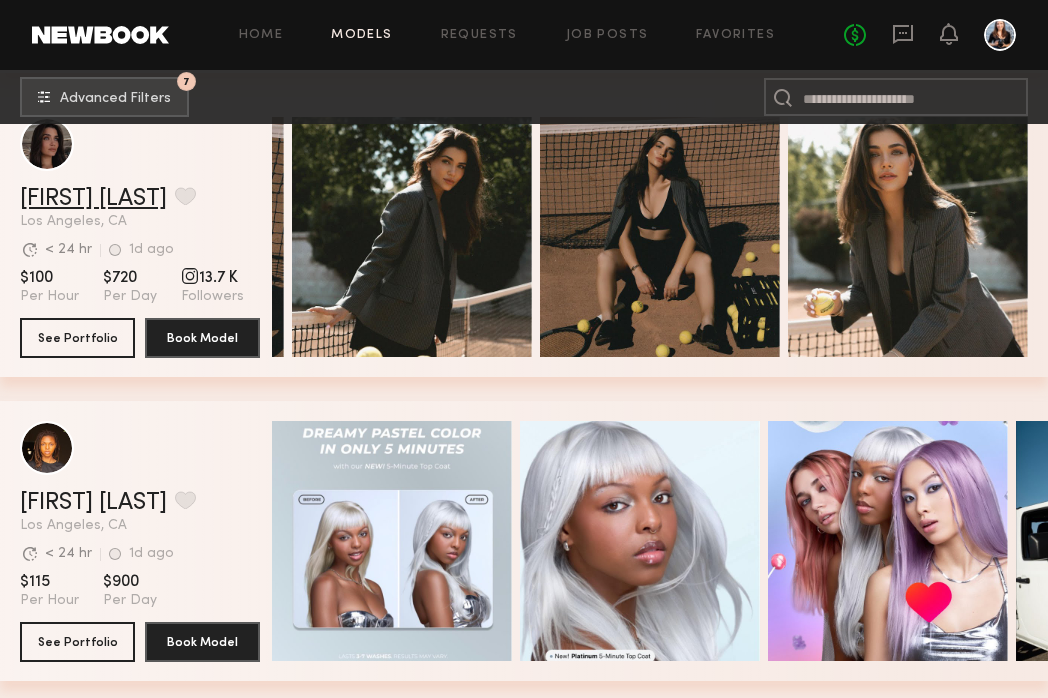 click on "Marine D." 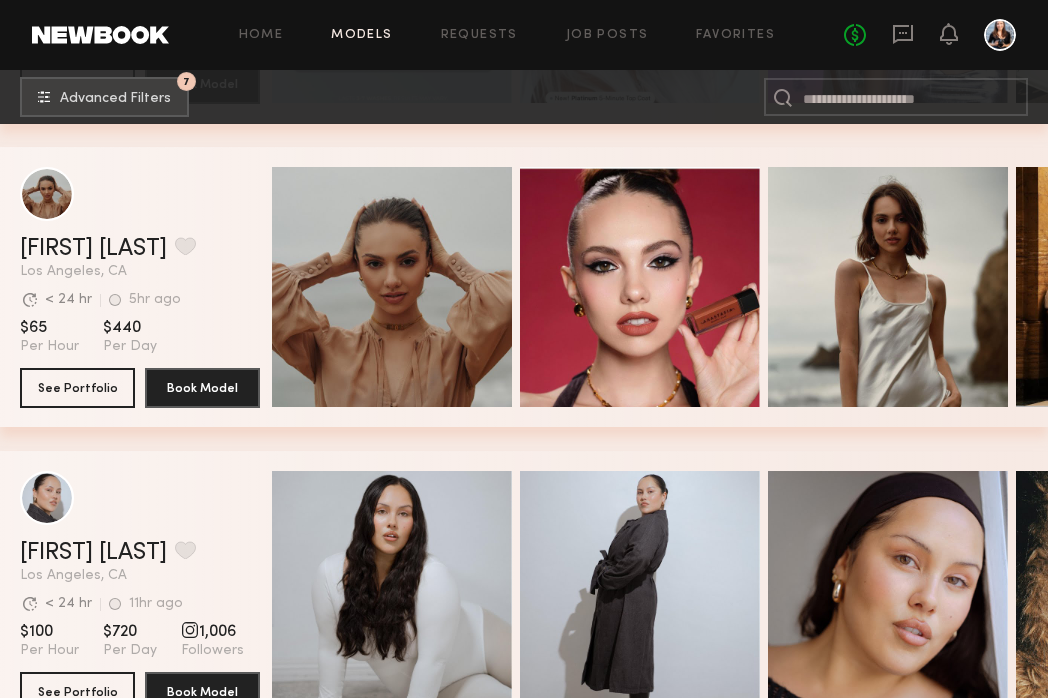 scroll, scrollTop: 10662, scrollLeft: 0, axis: vertical 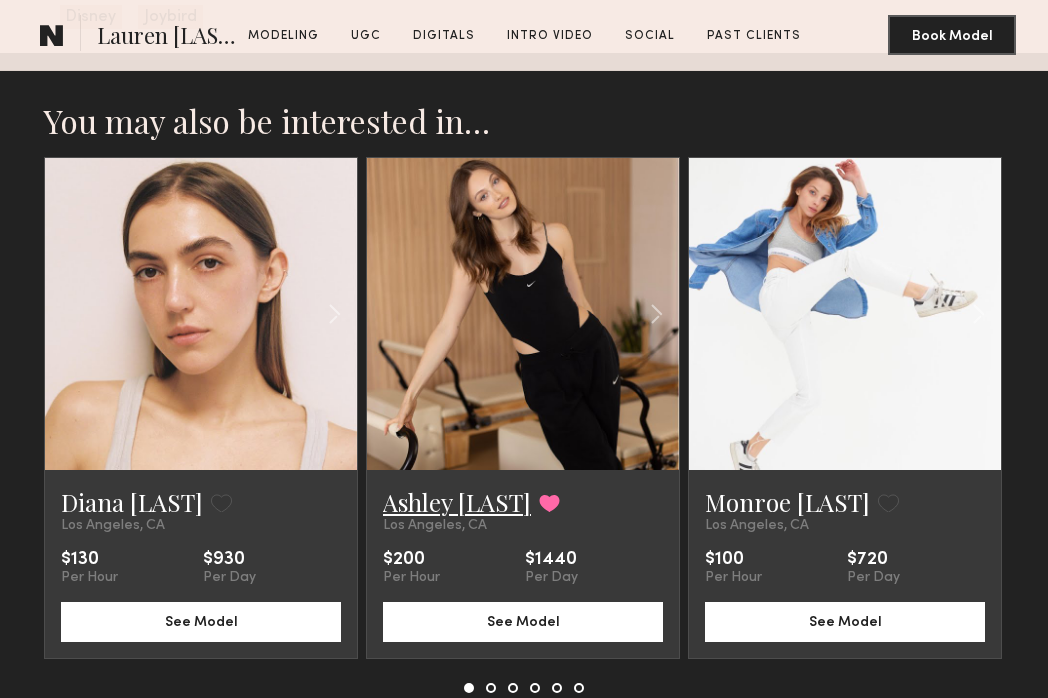 click on "Ashley [LAST]" 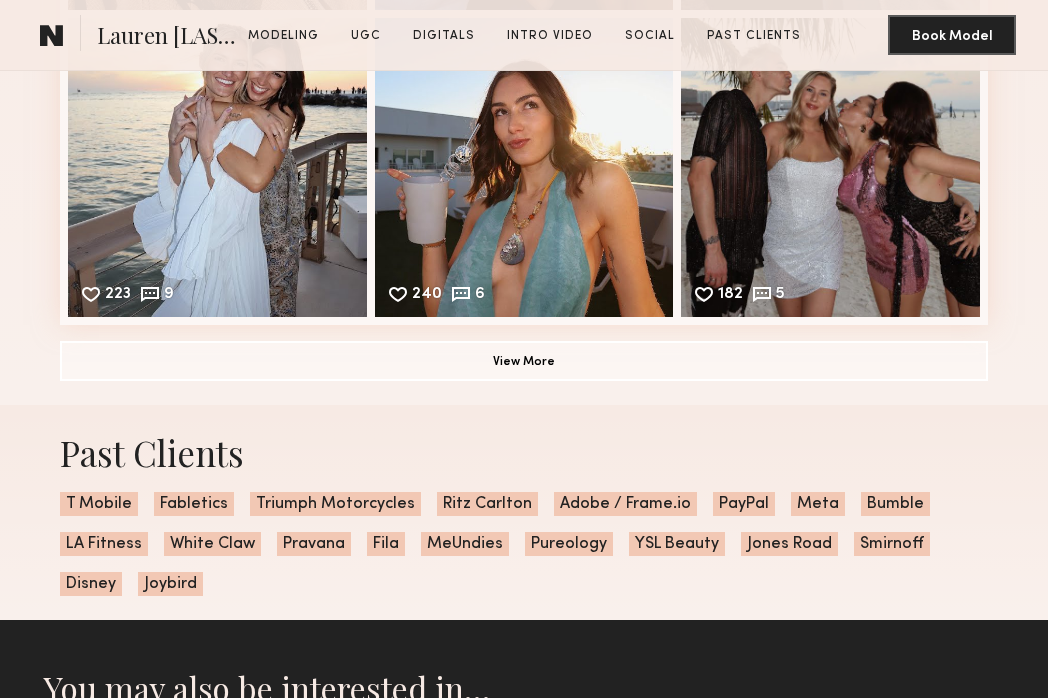 scroll, scrollTop: 5361, scrollLeft: 0, axis: vertical 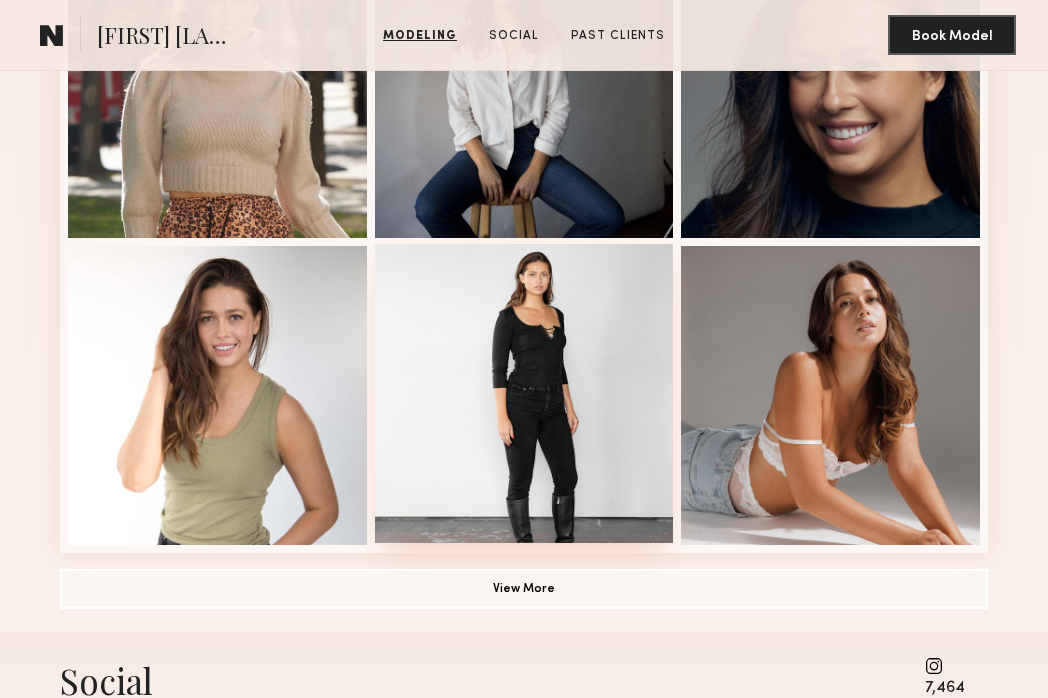 click at bounding box center (524, 393) 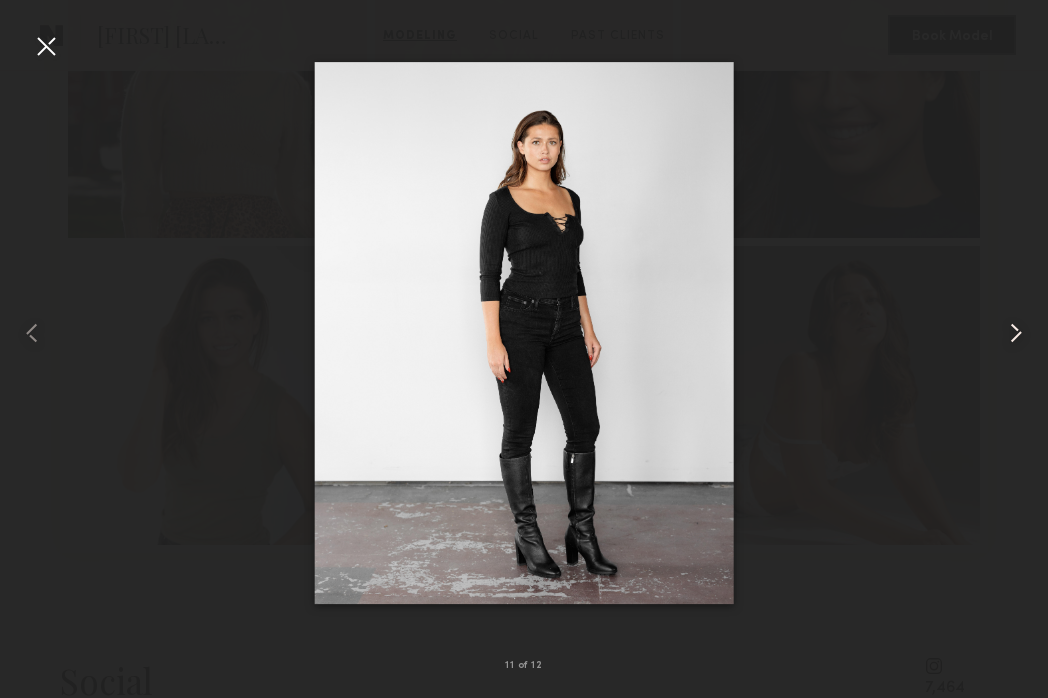 click at bounding box center (1016, 333) 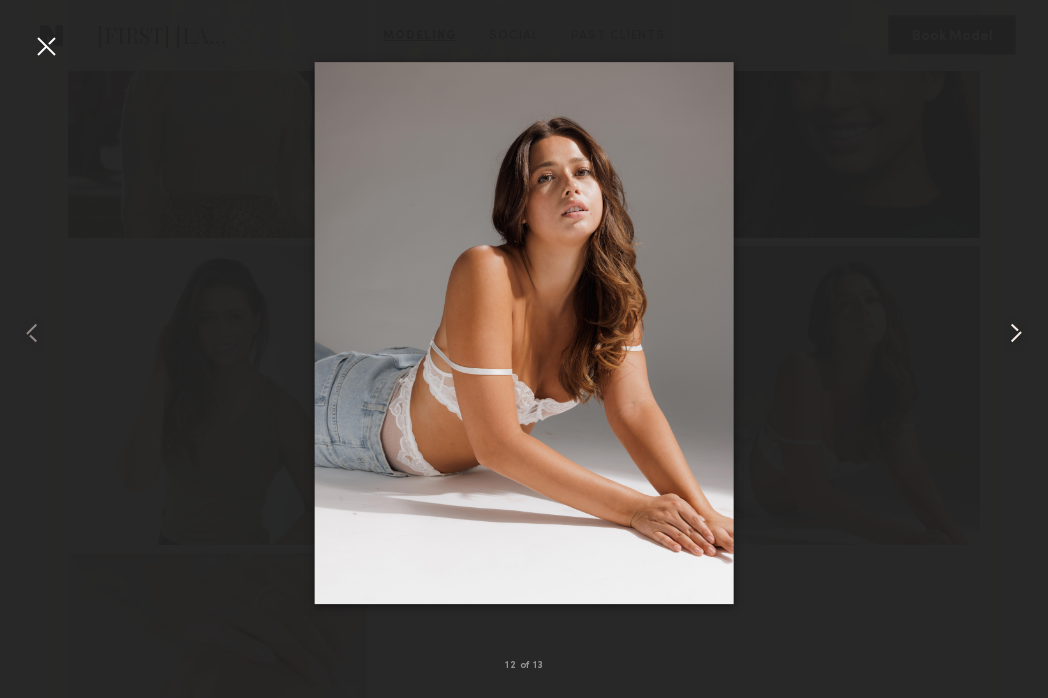 click at bounding box center (1016, 333) 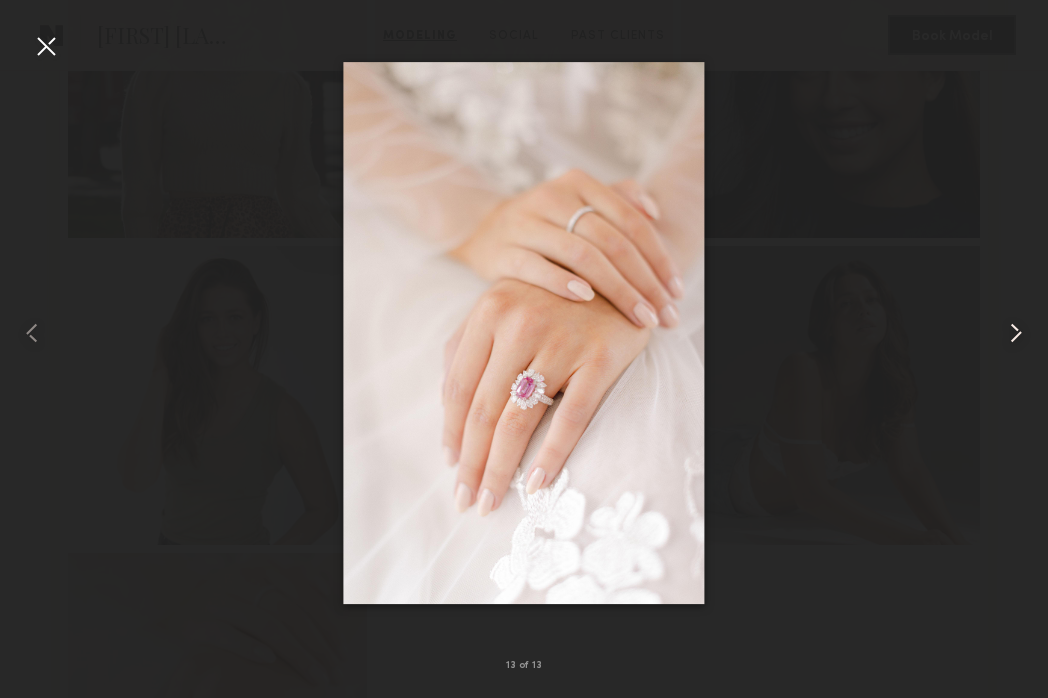 click at bounding box center (1016, 333) 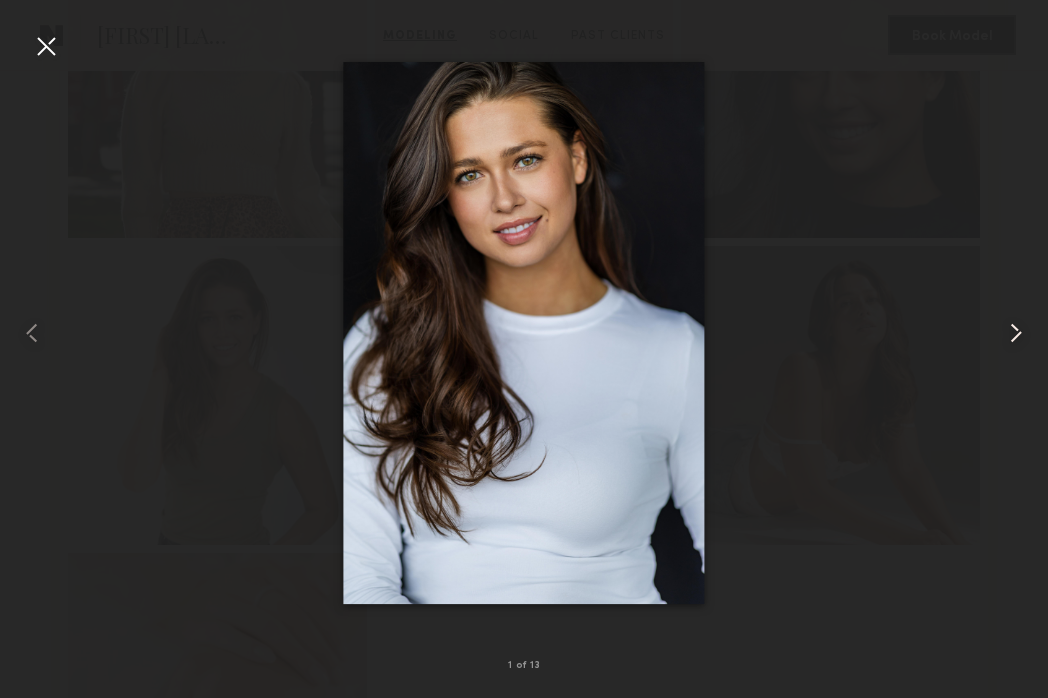 click at bounding box center (1016, 333) 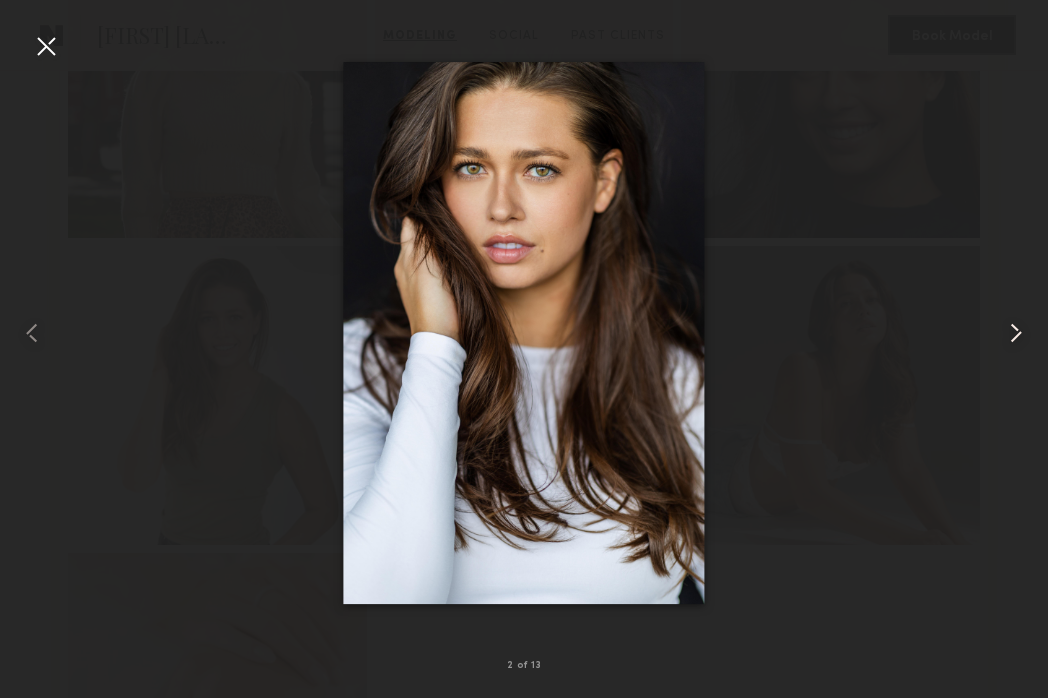 click at bounding box center [1016, 333] 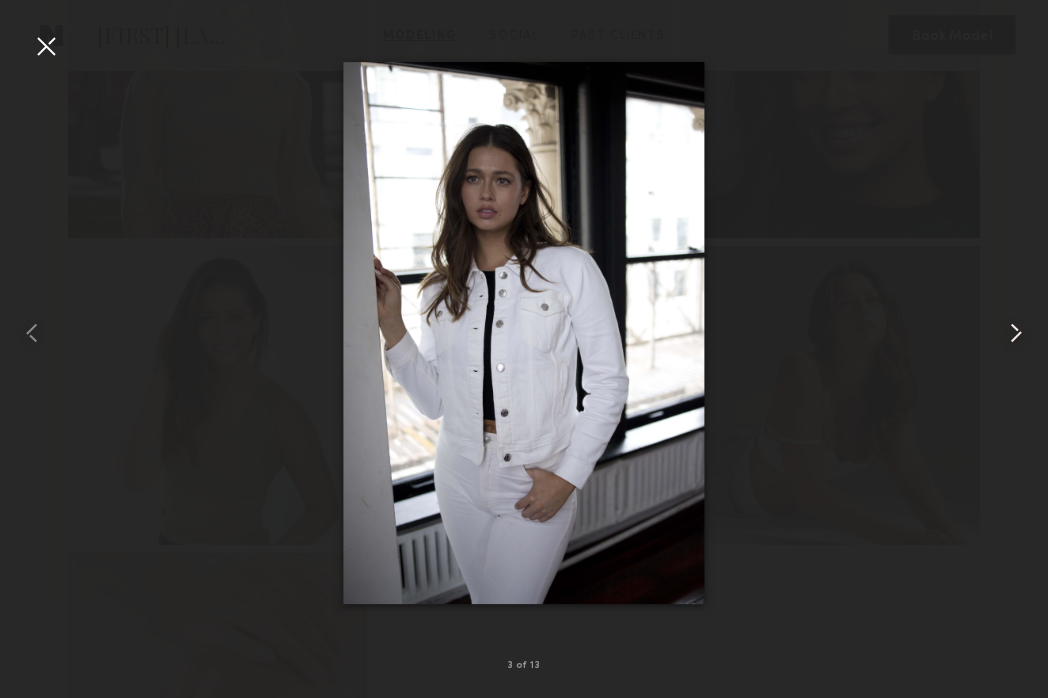 click at bounding box center [1016, 333] 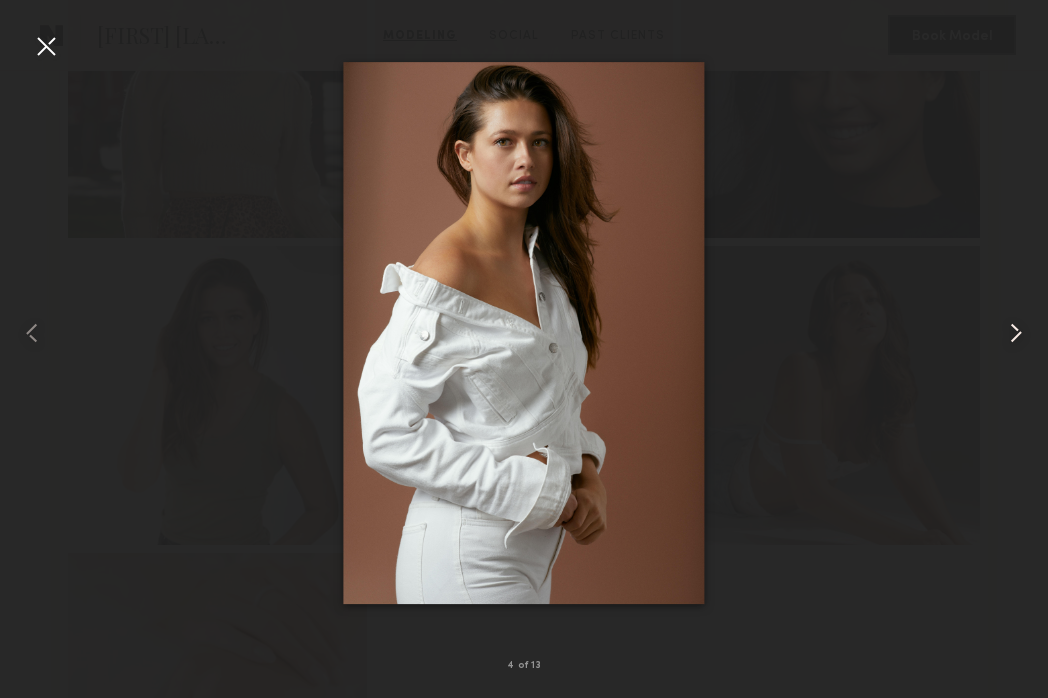 click at bounding box center [1016, 333] 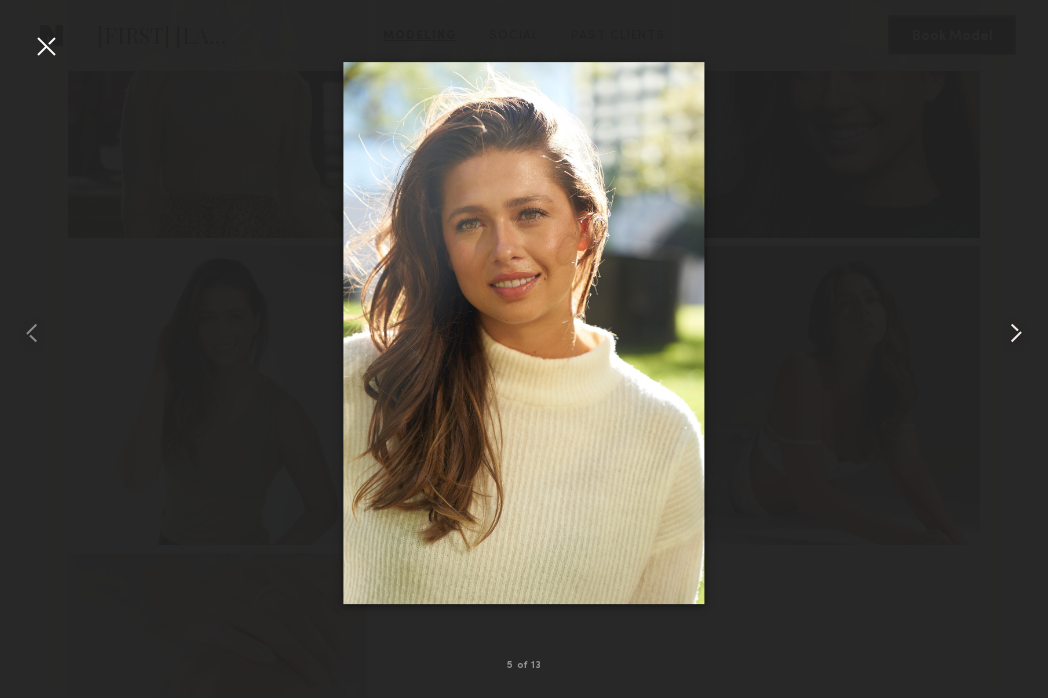 click at bounding box center (1016, 333) 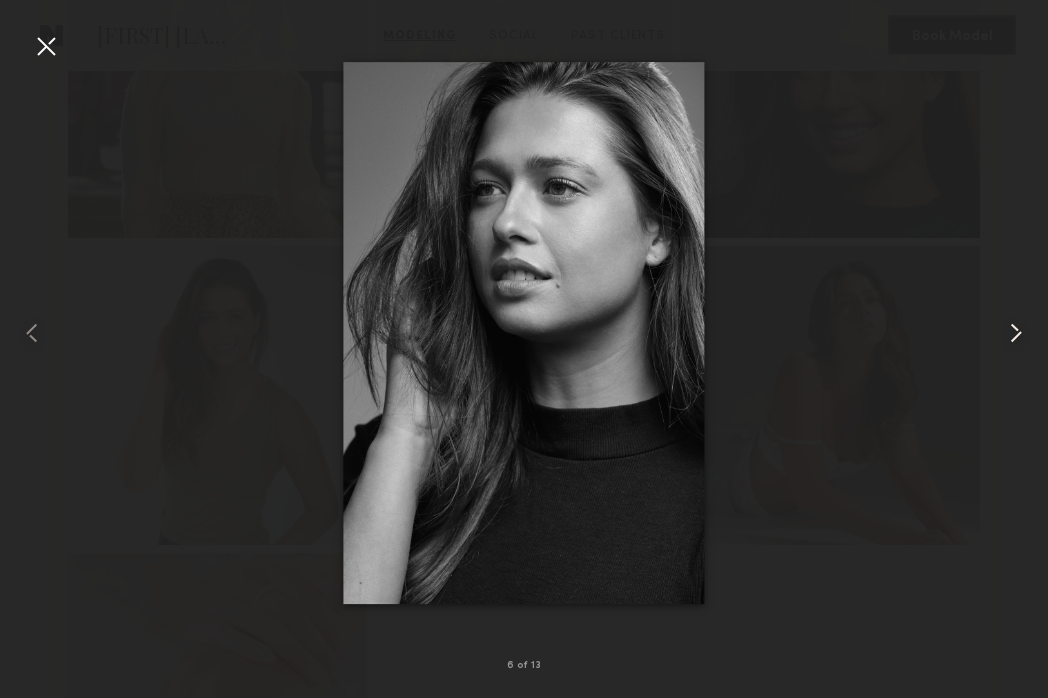 click at bounding box center (1016, 333) 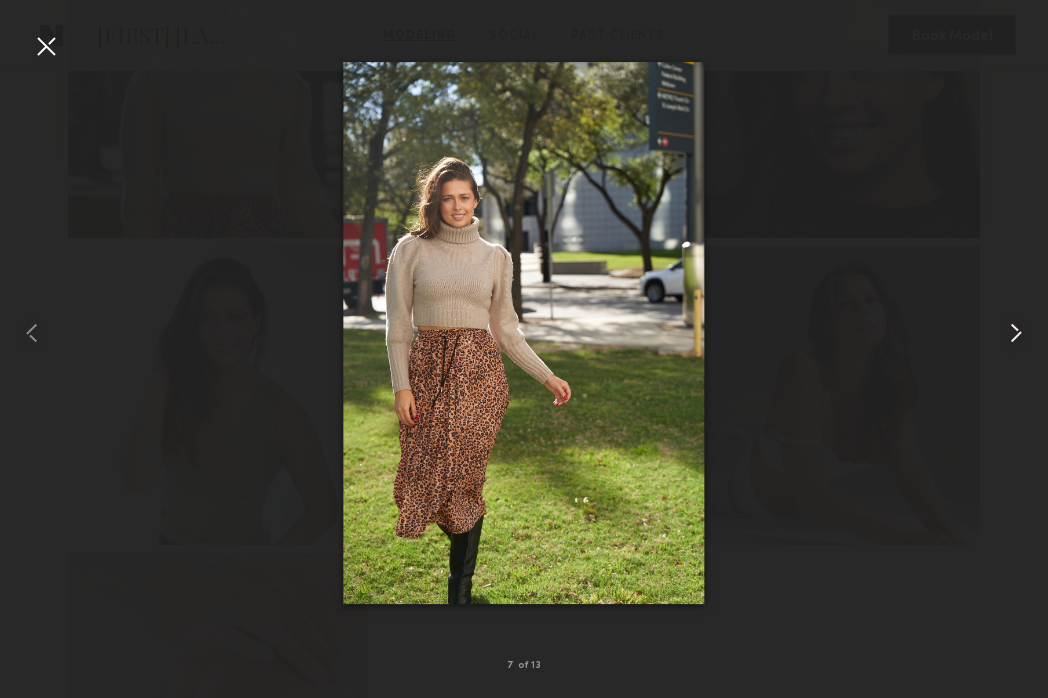 click at bounding box center [1016, 333] 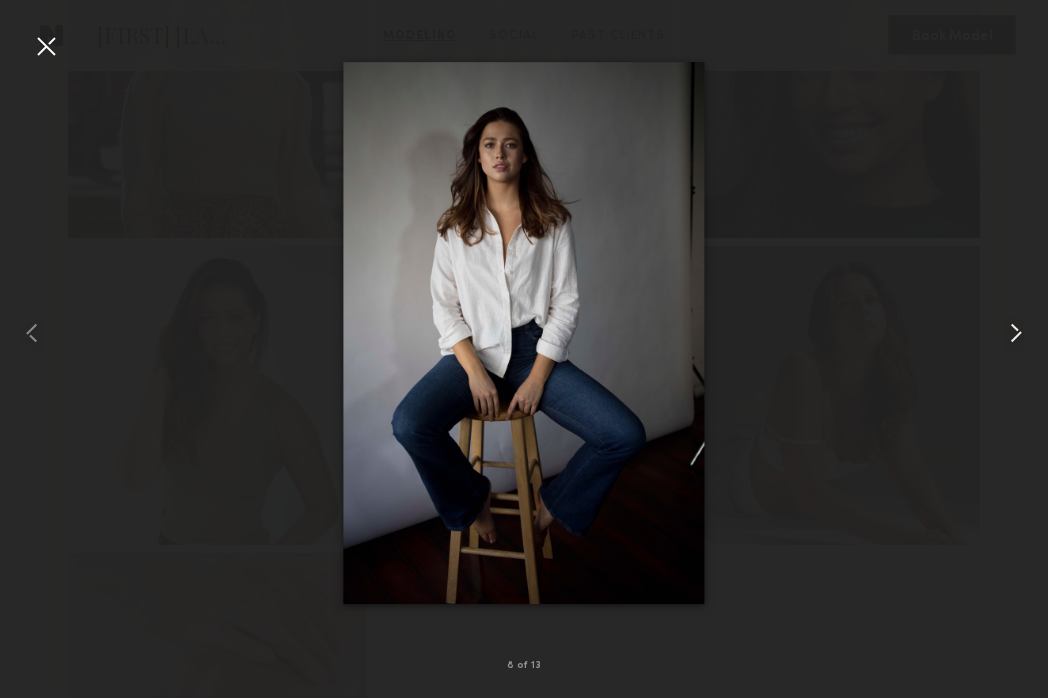 click at bounding box center (1016, 333) 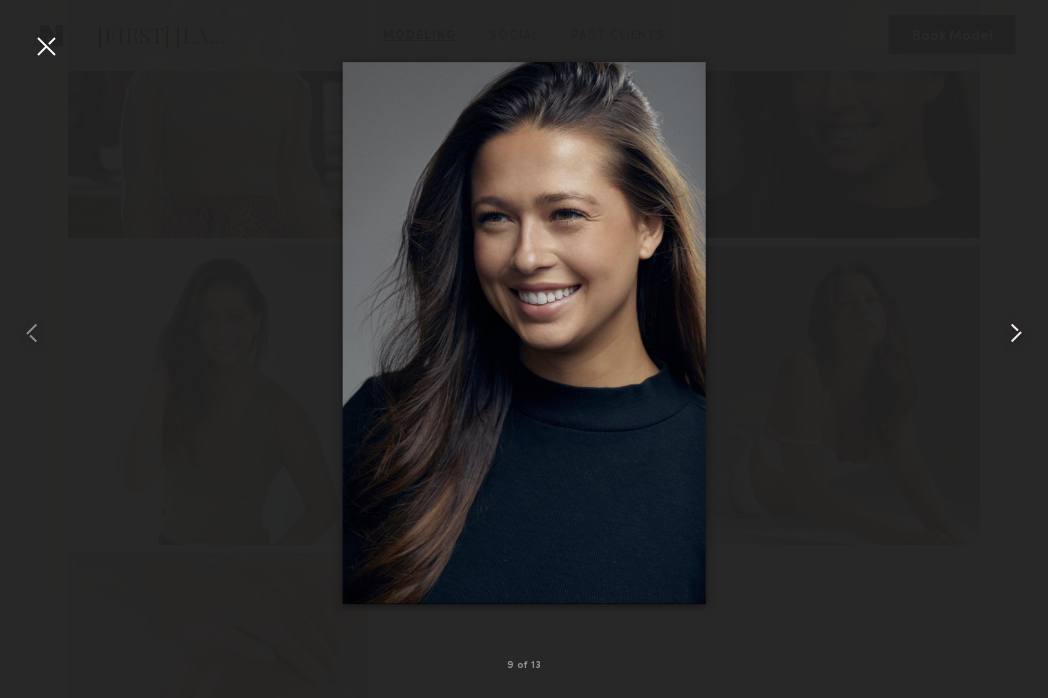 click at bounding box center (1016, 333) 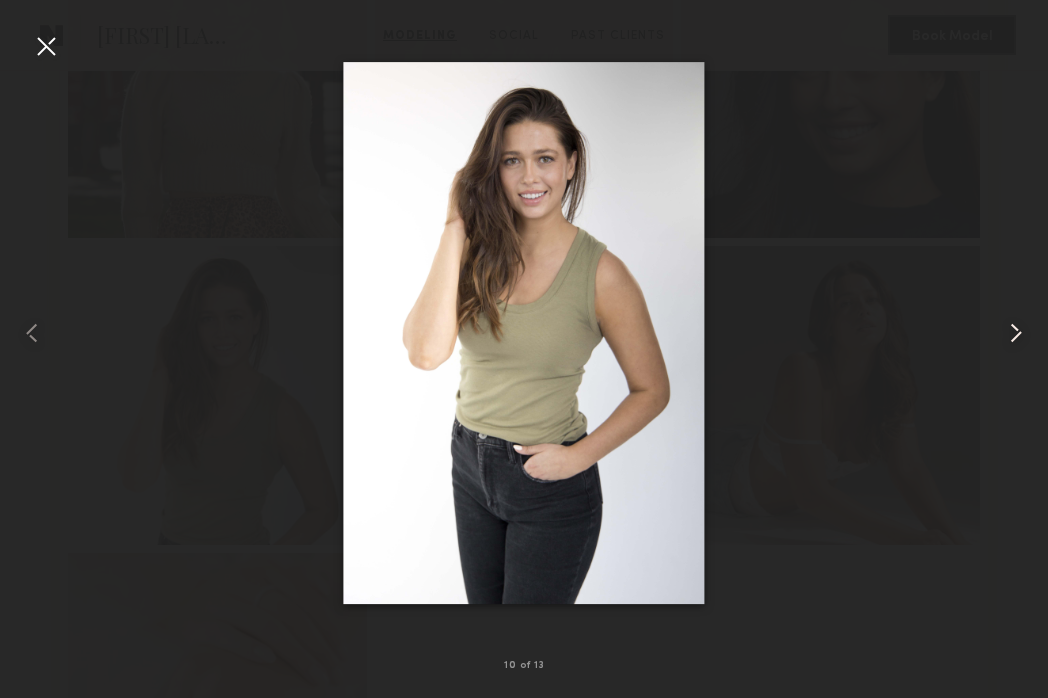 click at bounding box center [1016, 333] 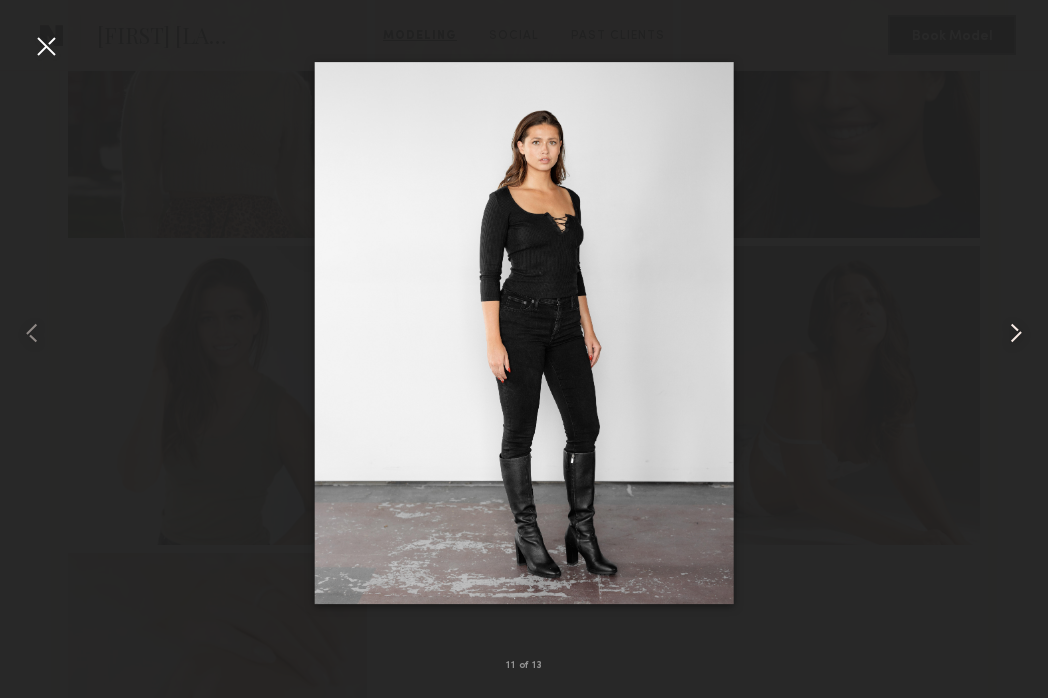 click at bounding box center [1016, 333] 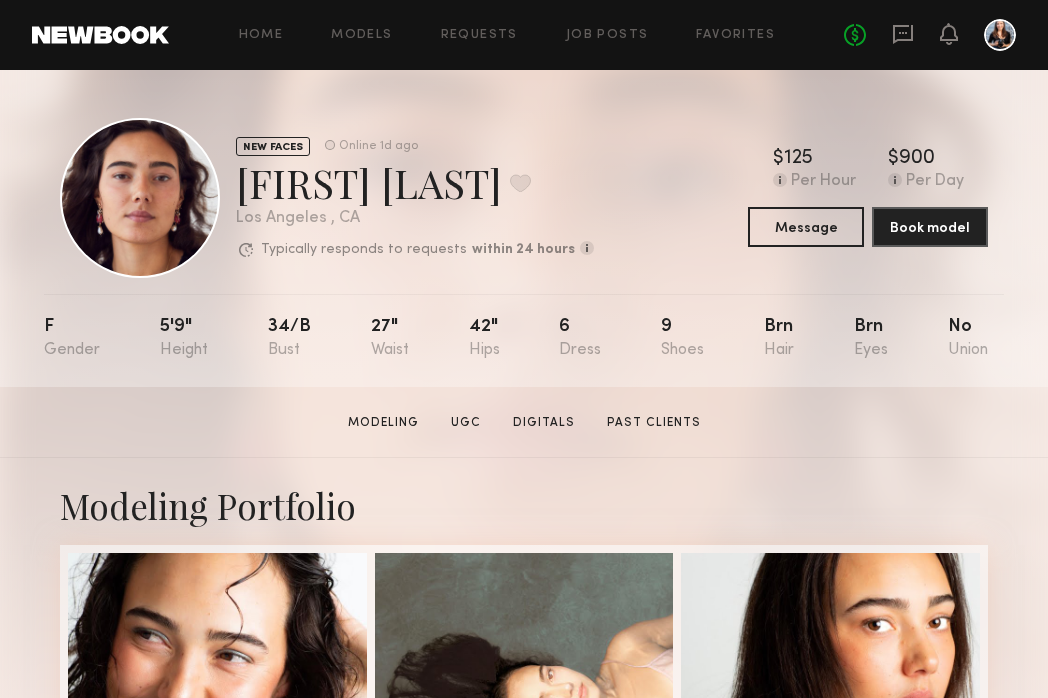 scroll, scrollTop: 0, scrollLeft: 0, axis: both 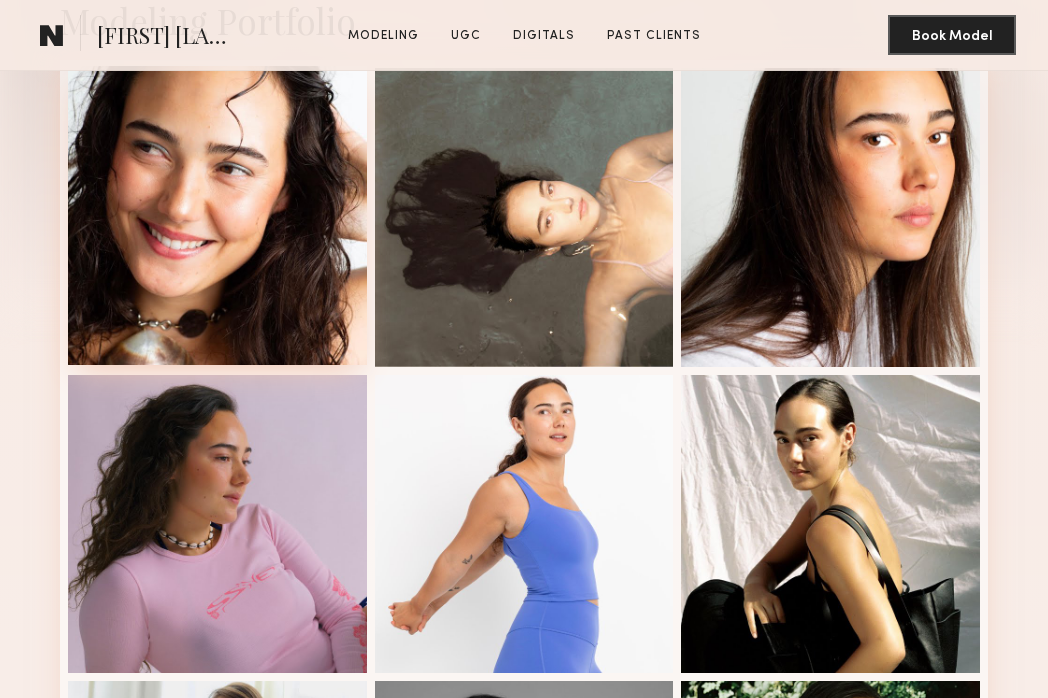 click at bounding box center (524, 677) 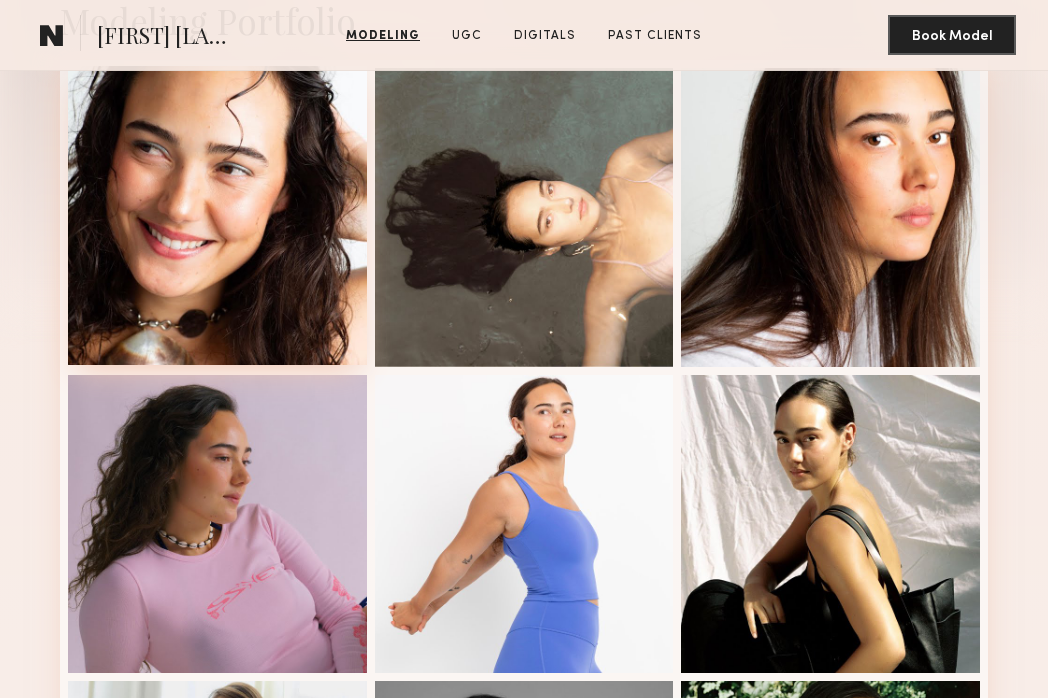 click at bounding box center [217, 215] 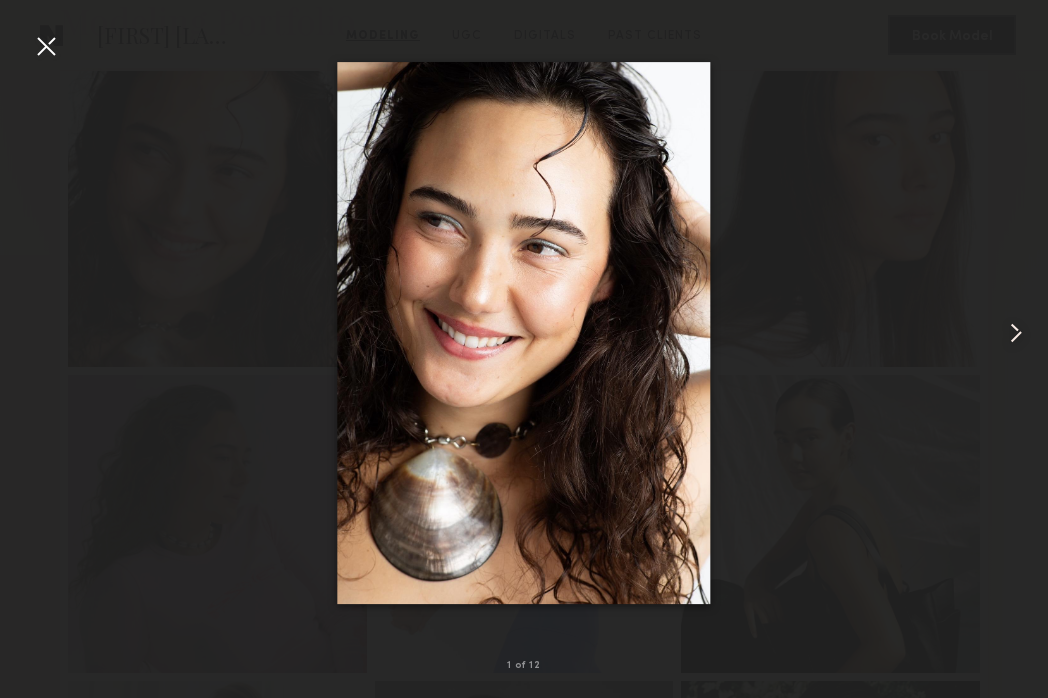 click at bounding box center (1016, 333) 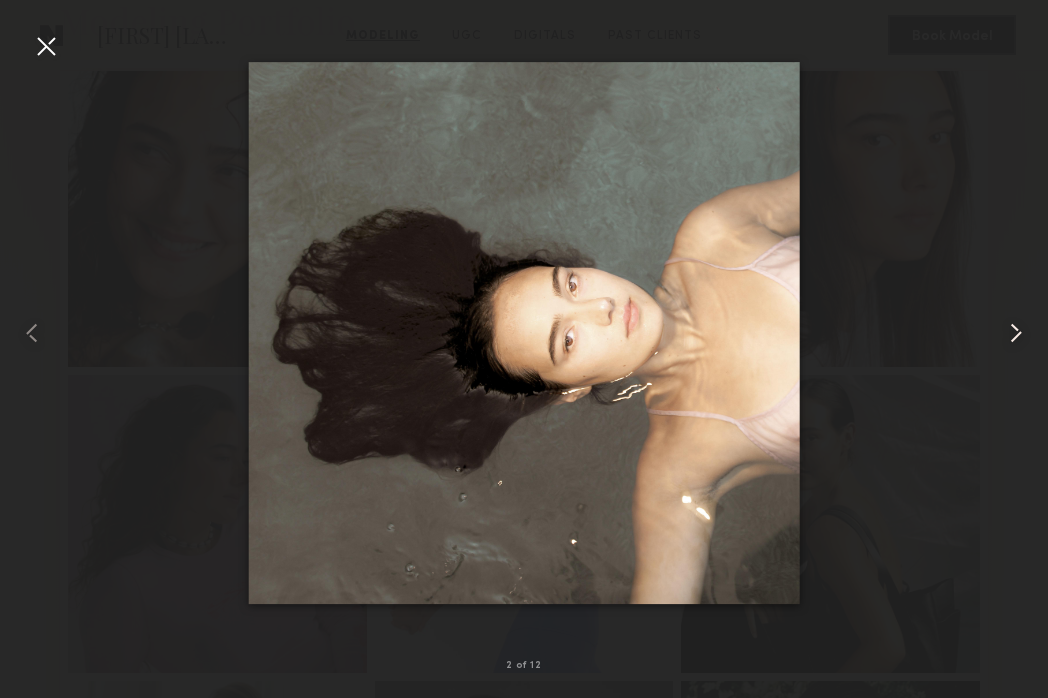 click at bounding box center (1016, 333) 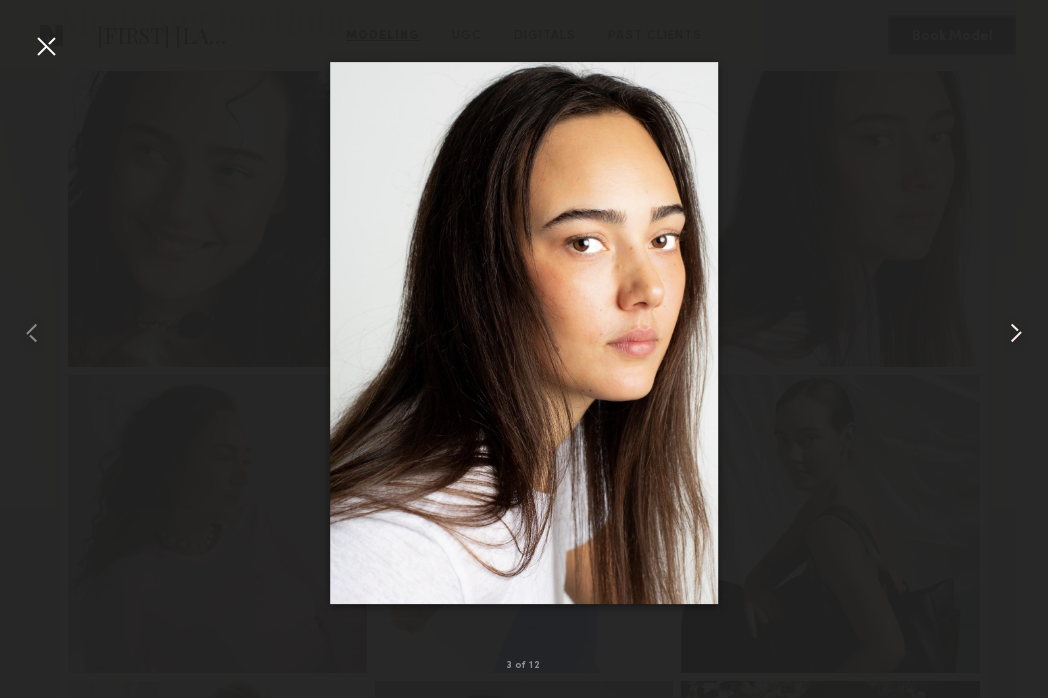 click at bounding box center [1016, 333] 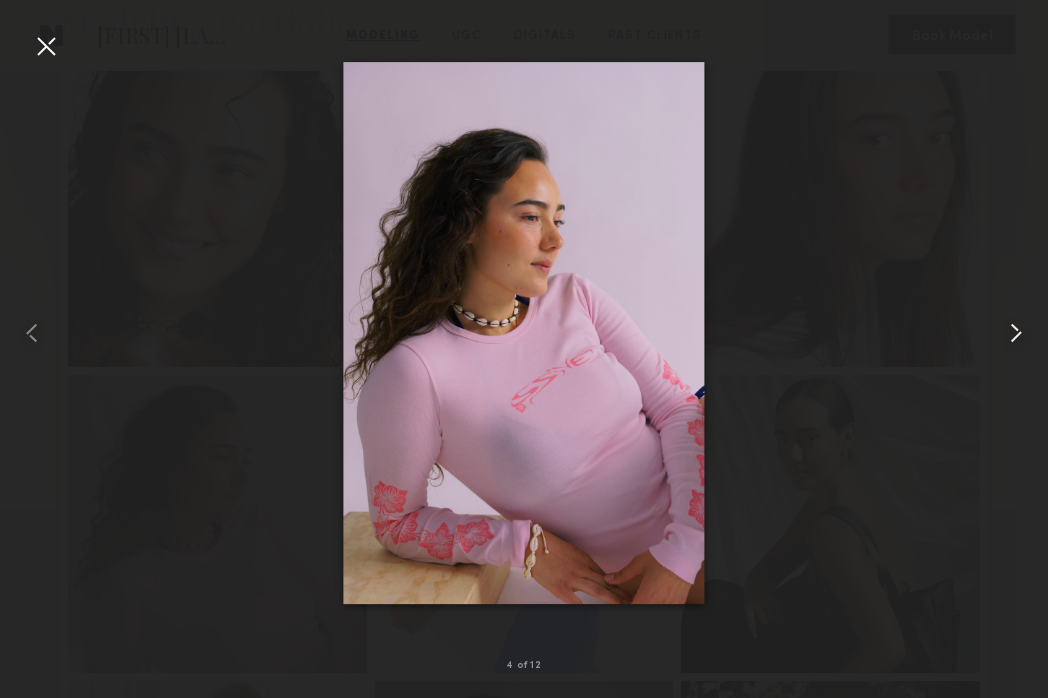 click at bounding box center [1016, 333] 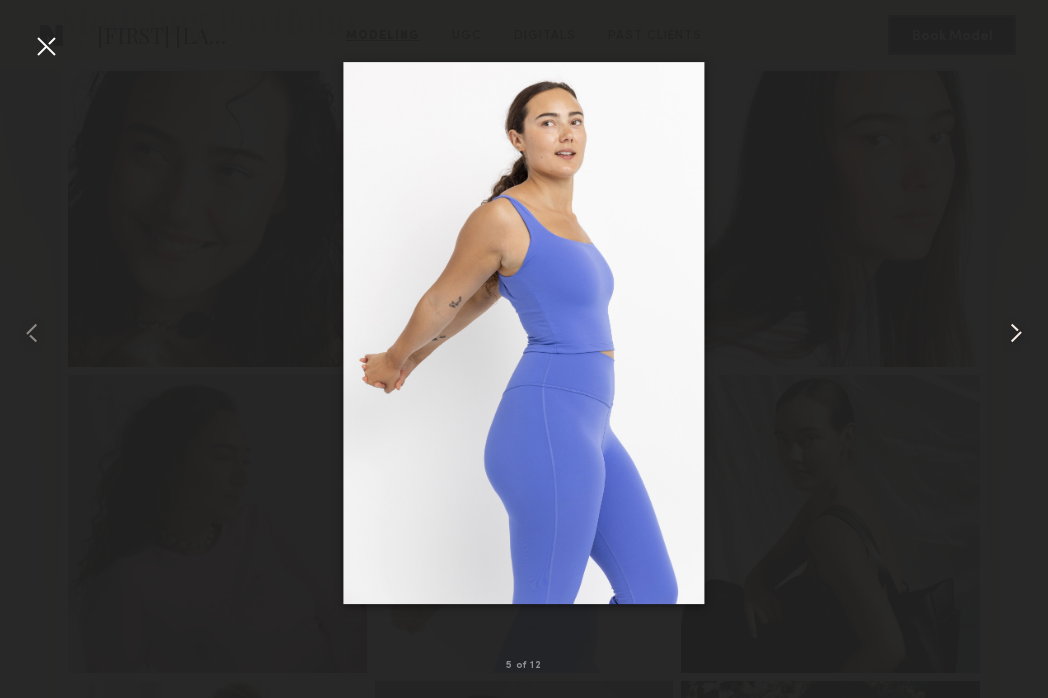 click at bounding box center [1016, 333] 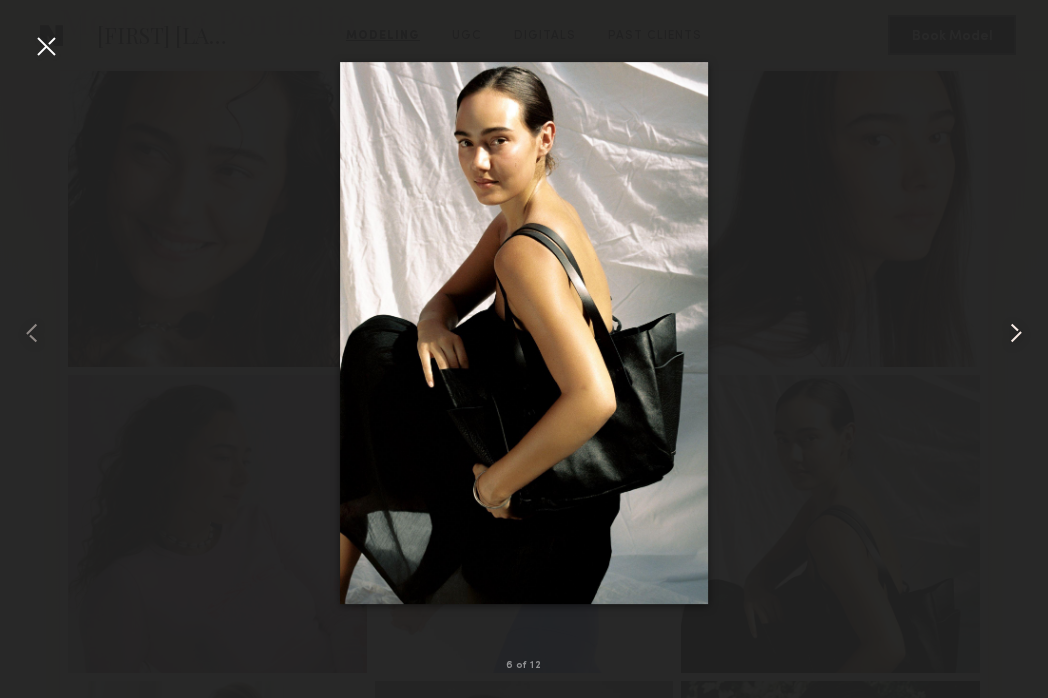 click at bounding box center (1016, 333) 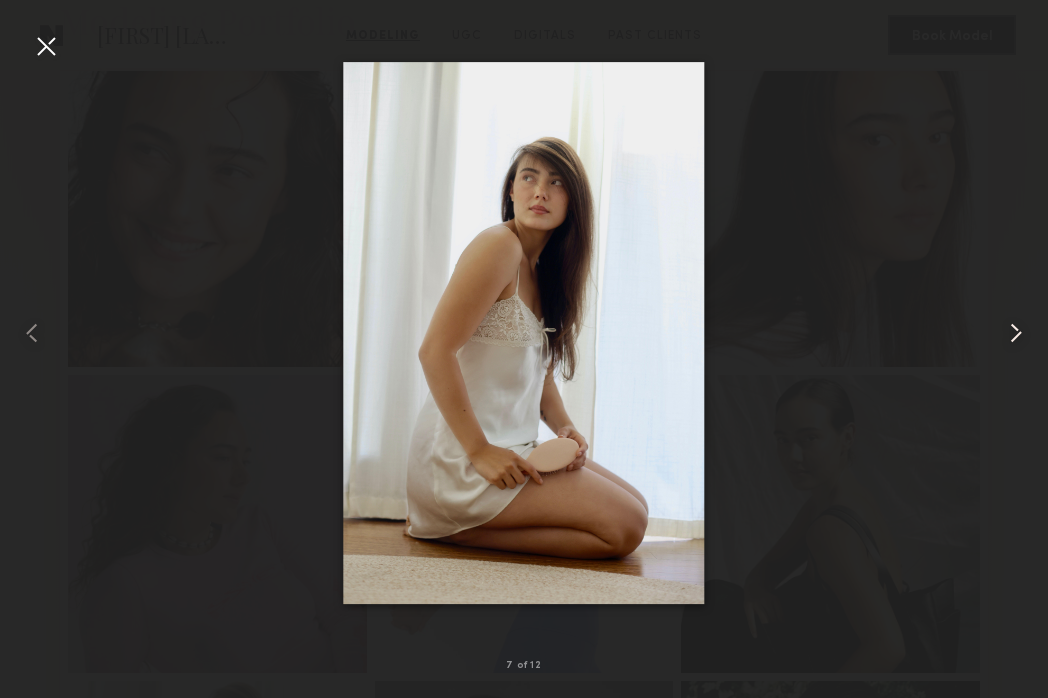 click at bounding box center [1016, 333] 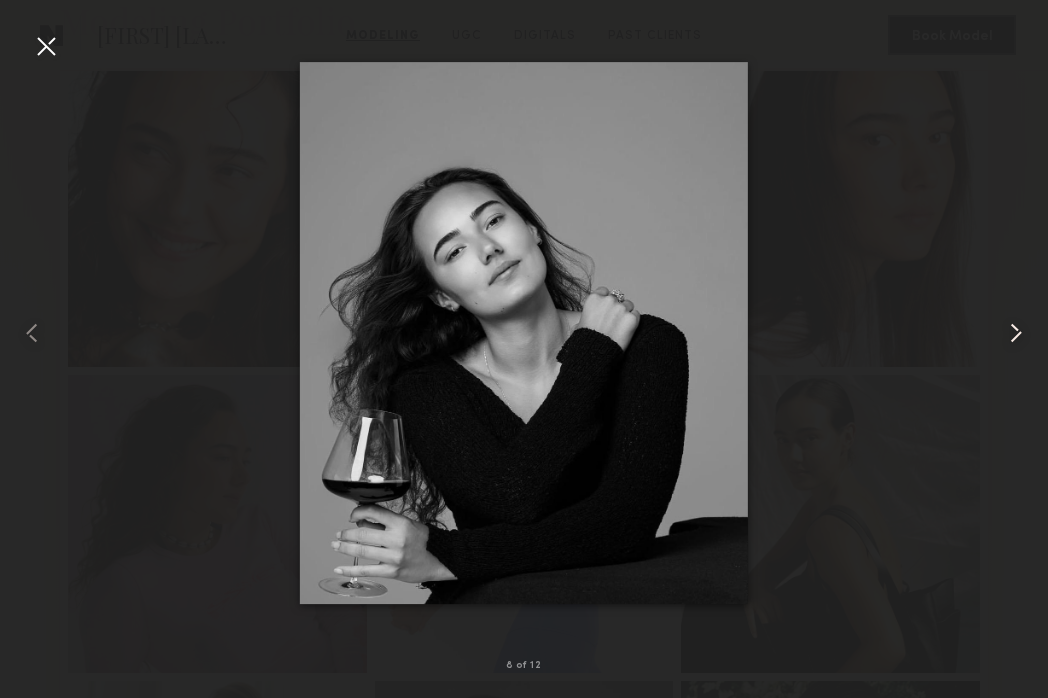 click at bounding box center [1016, 333] 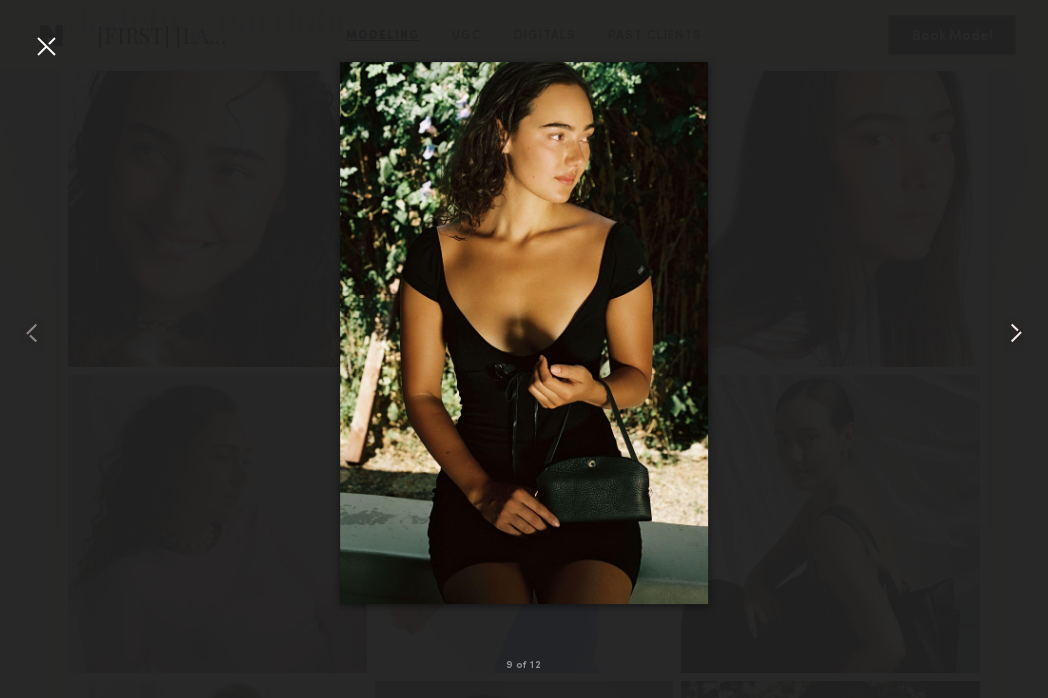 click at bounding box center (1016, 333) 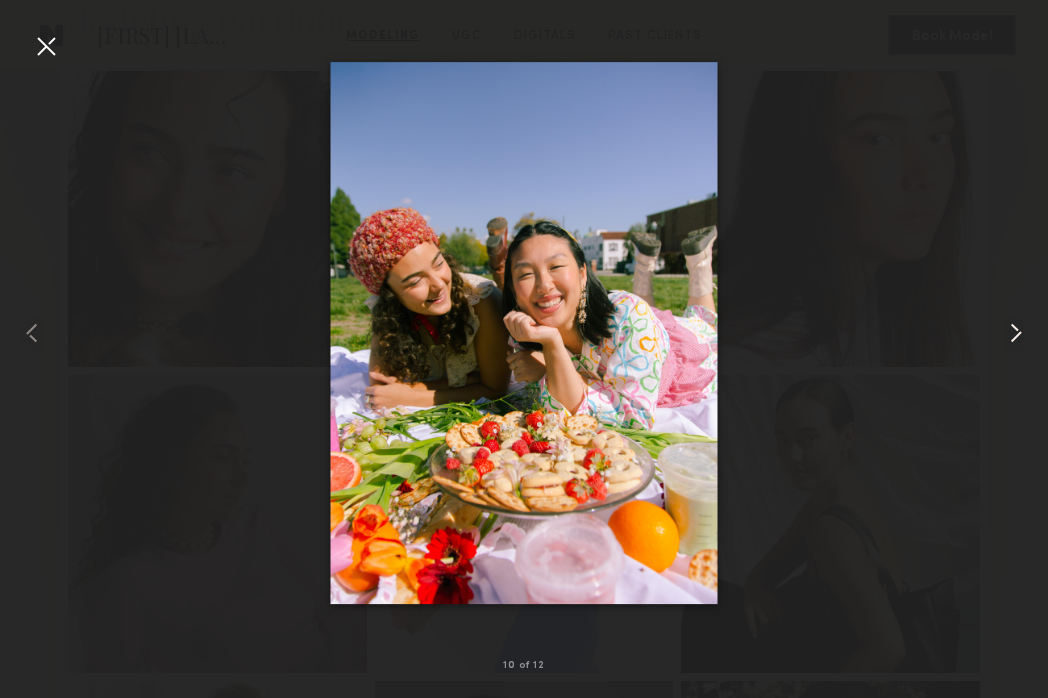 click at bounding box center [1016, 333] 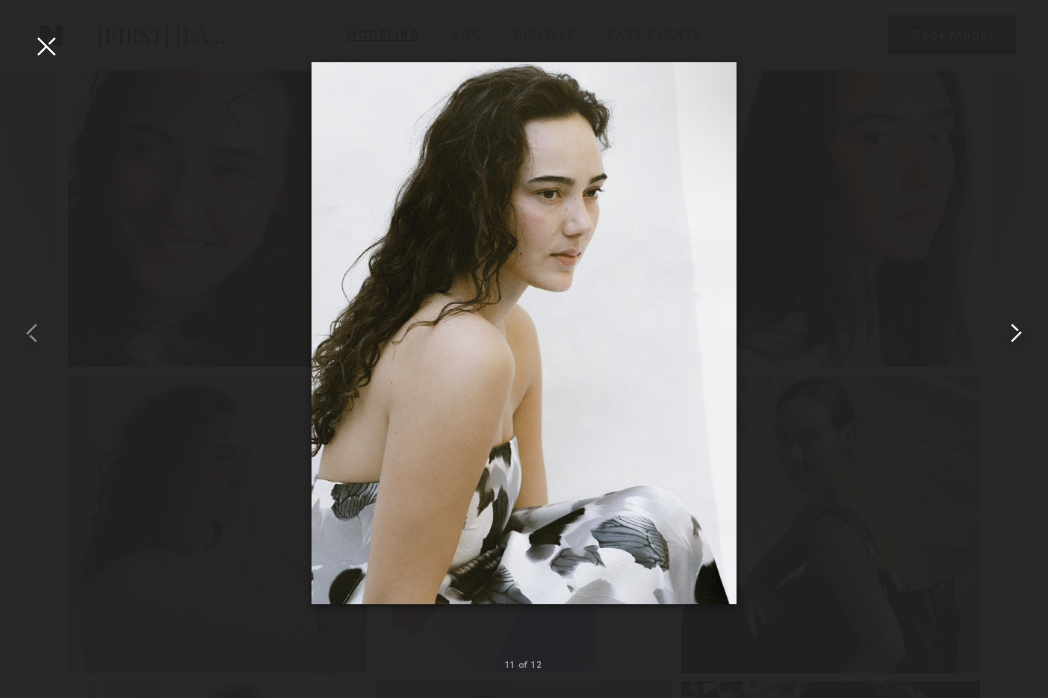 click at bounding box center [1016, 333] 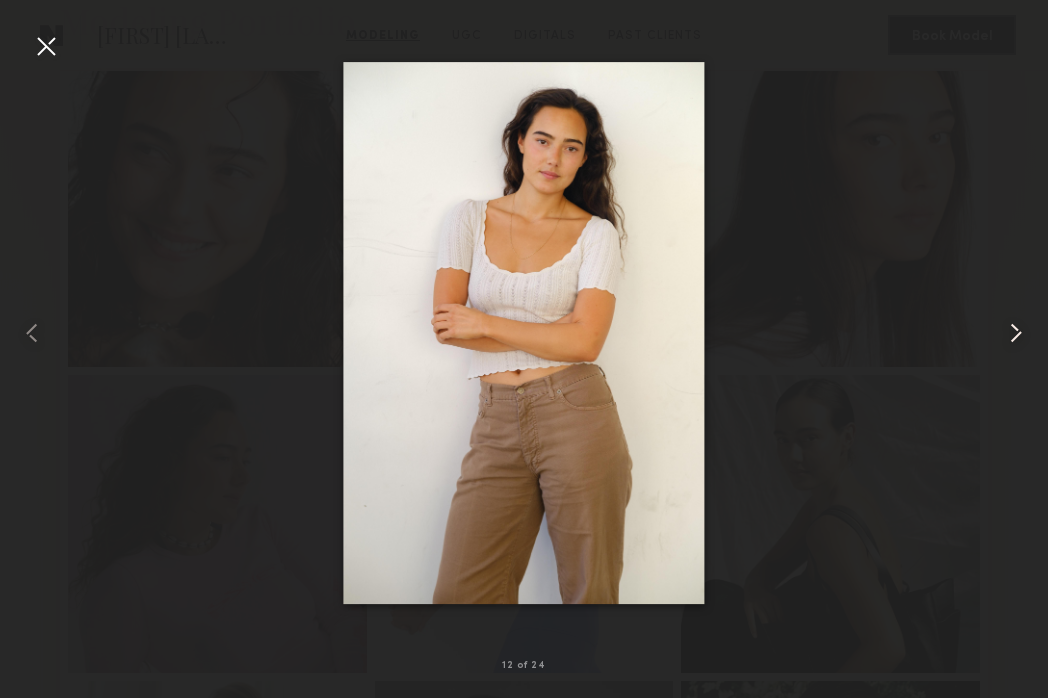 click at bounding box center [1016, 333] 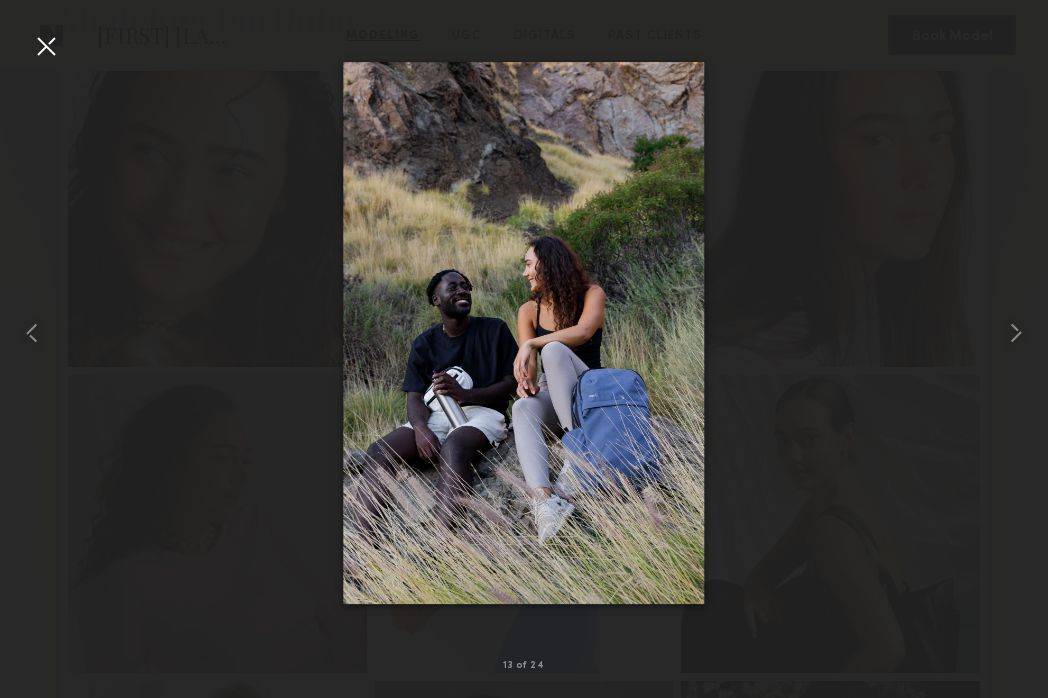click on "13 of 24" at bounding box center [524, 349] 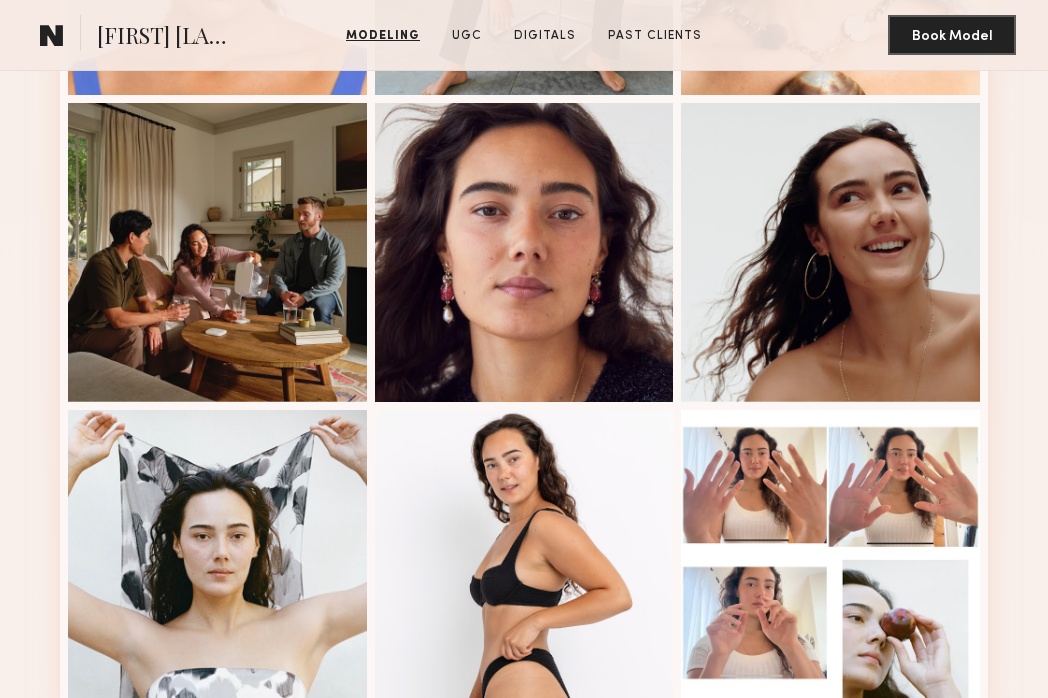 scroll, scrollTop: 2293, scrollLeft: 0, axis: vertical 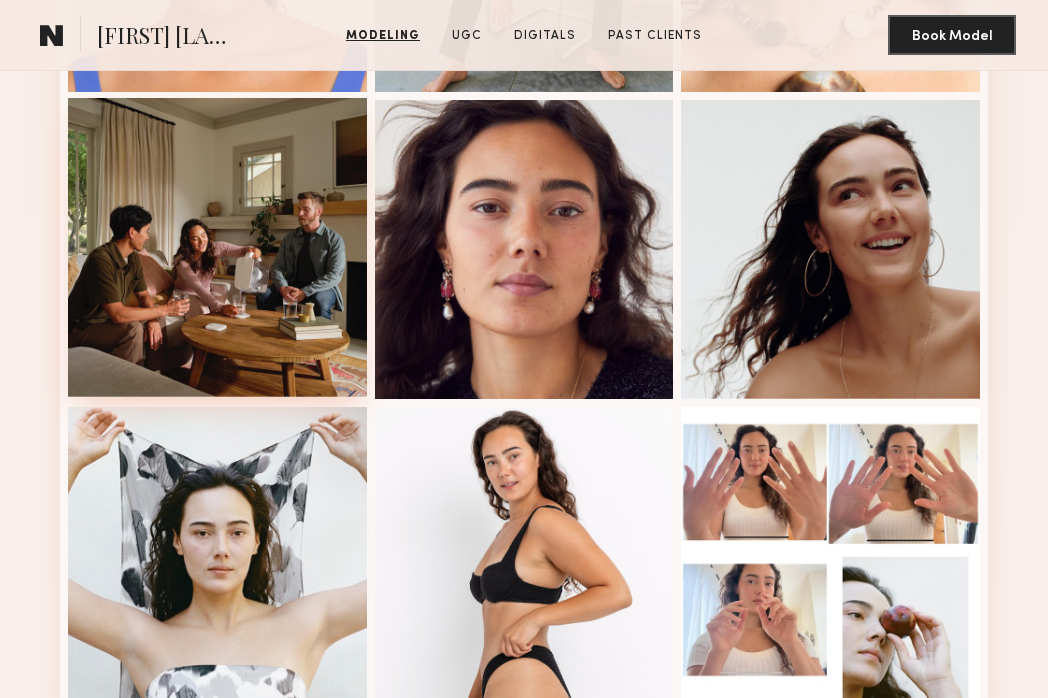 click at bounding box center [217, 247] 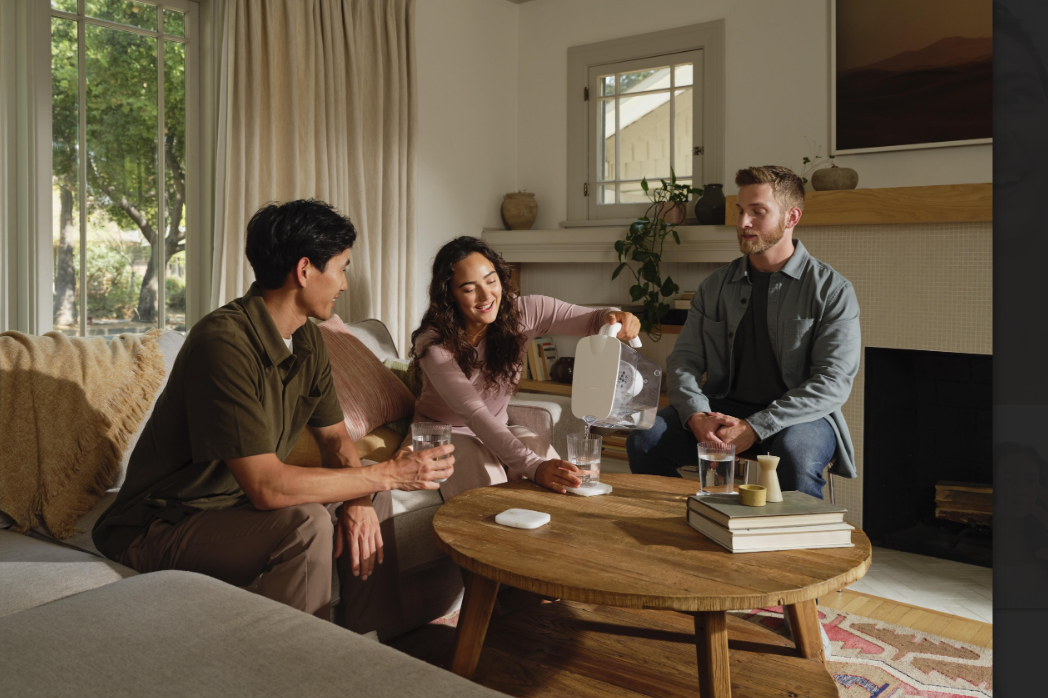 scroll, scrollTop: 2292, scrollLeft: 0, axis: vertical 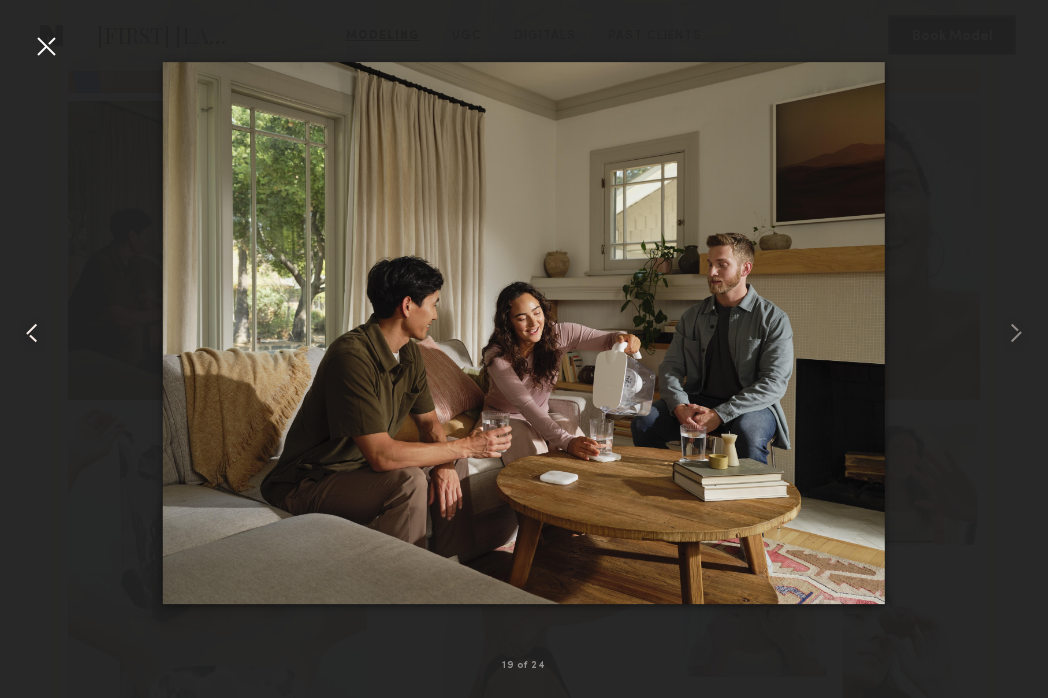 click on "19 of 24" at bounding box center (524, 349) 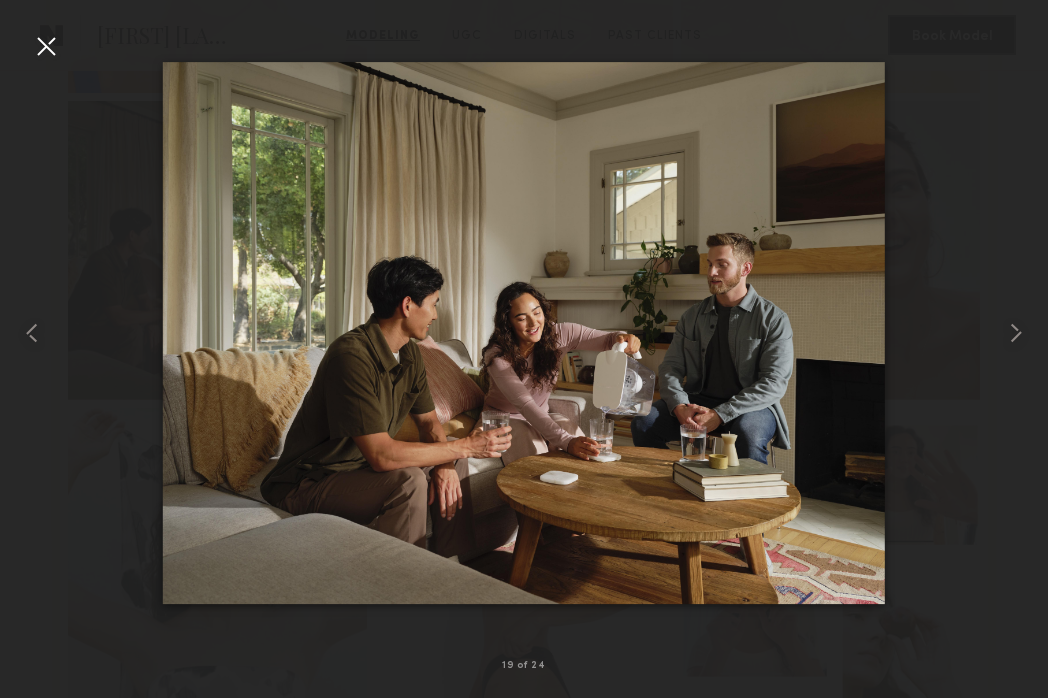 click at bounding box center (46, 46) 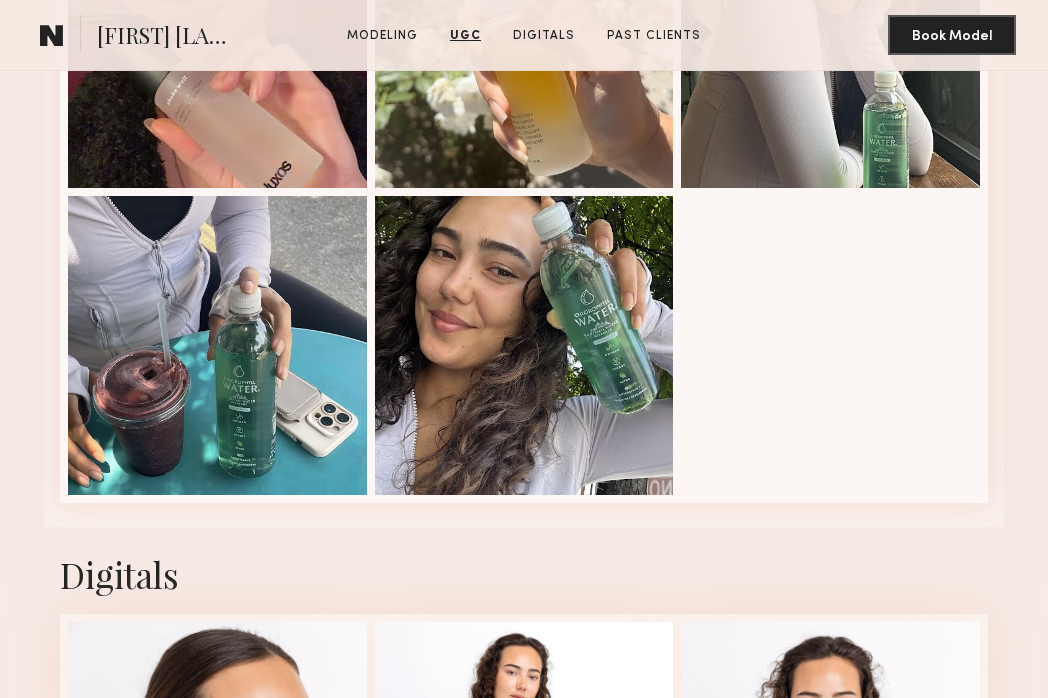 scroll, scrollTop: 3696, scrollLeft: 0, axis: vertical 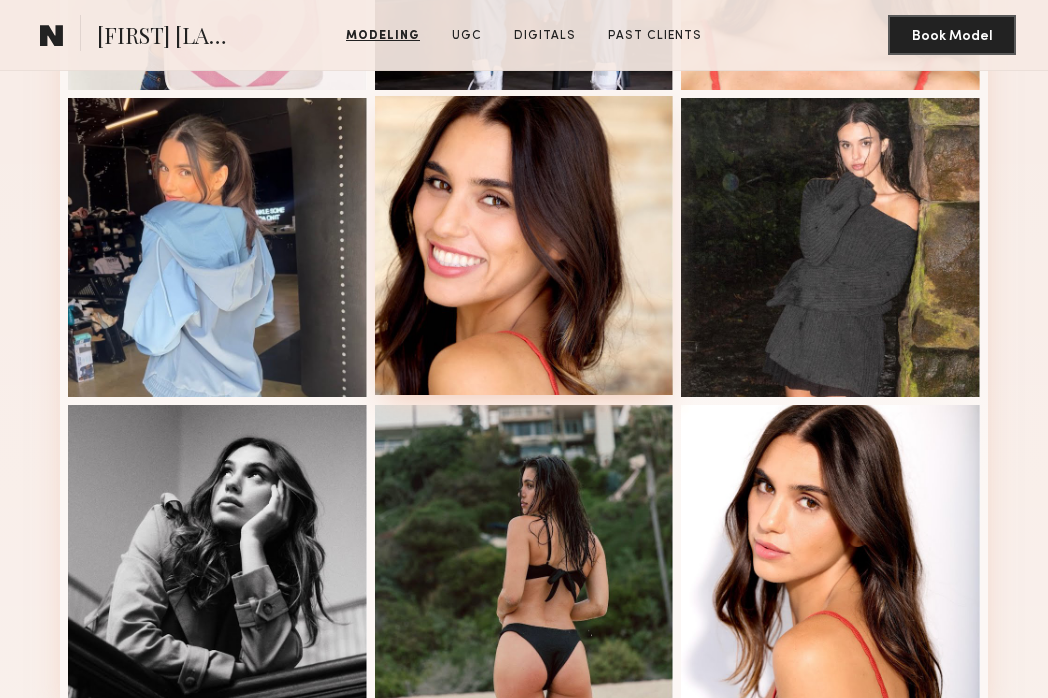 click at bounding box center [524, 245] 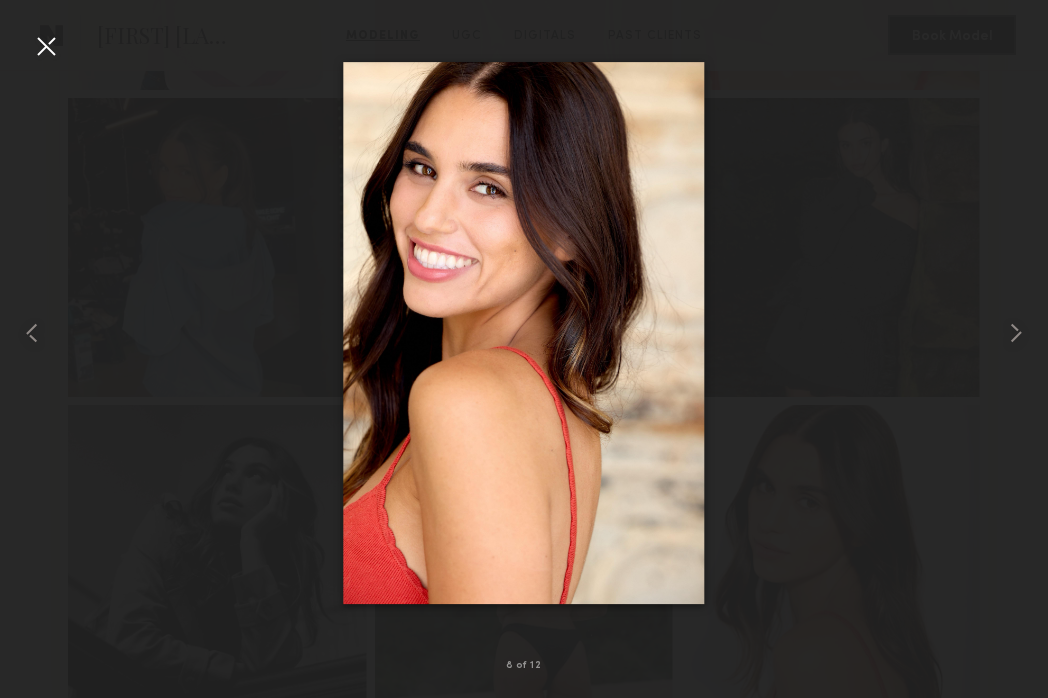 click at bounding box center (46, 46) 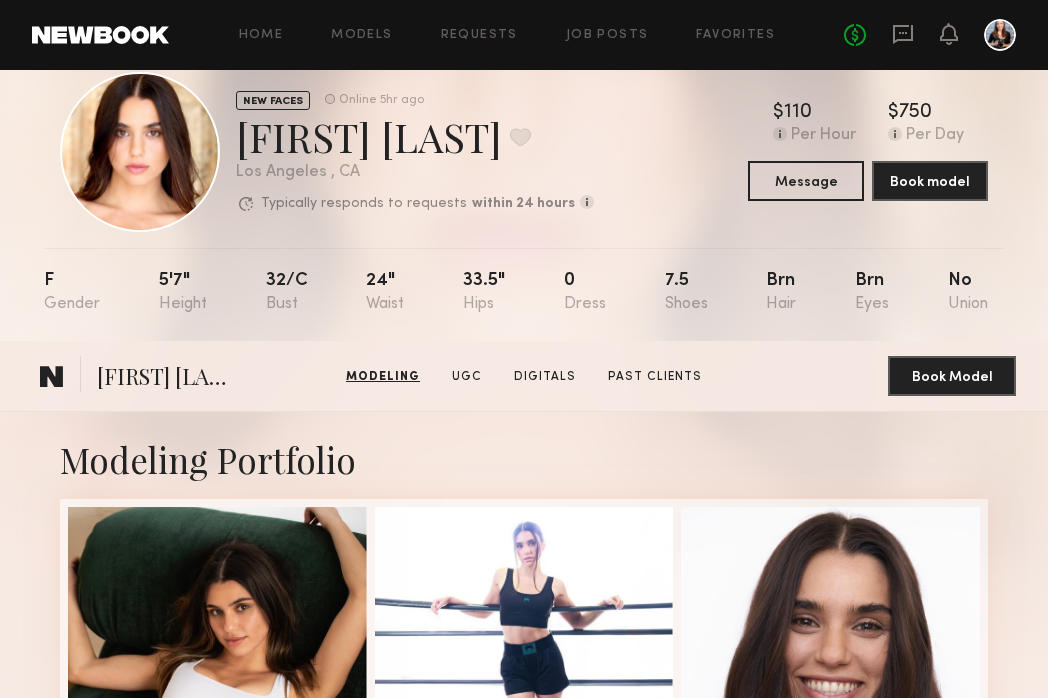 scroll, scrollTop: 0, scrollLeft: 0, axis: both 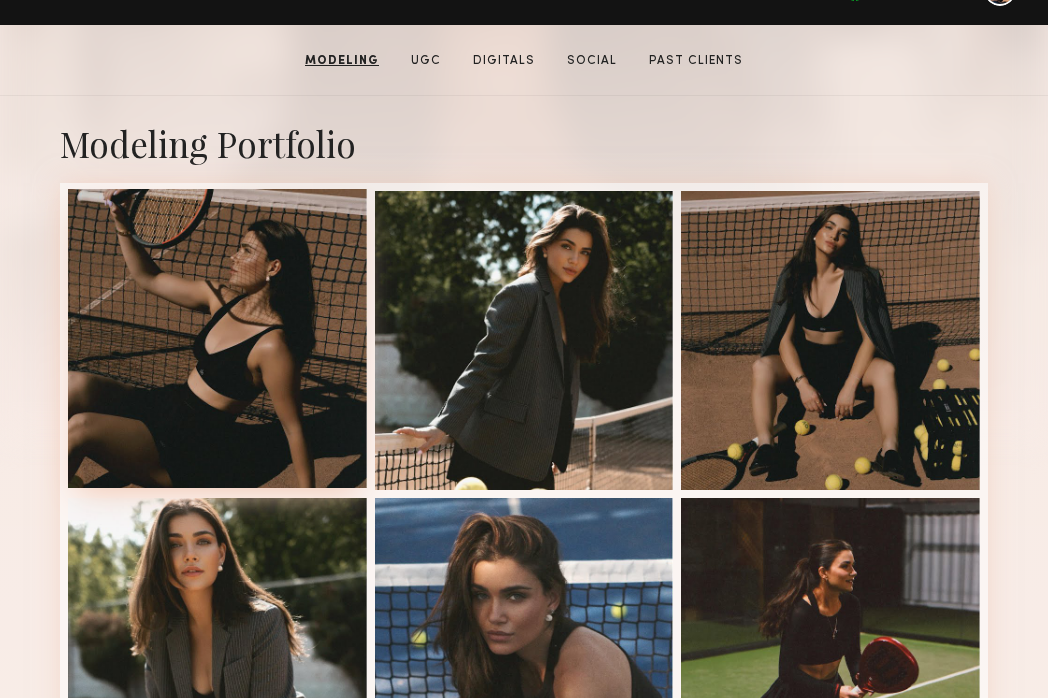 click at bounding box center [217, 338] 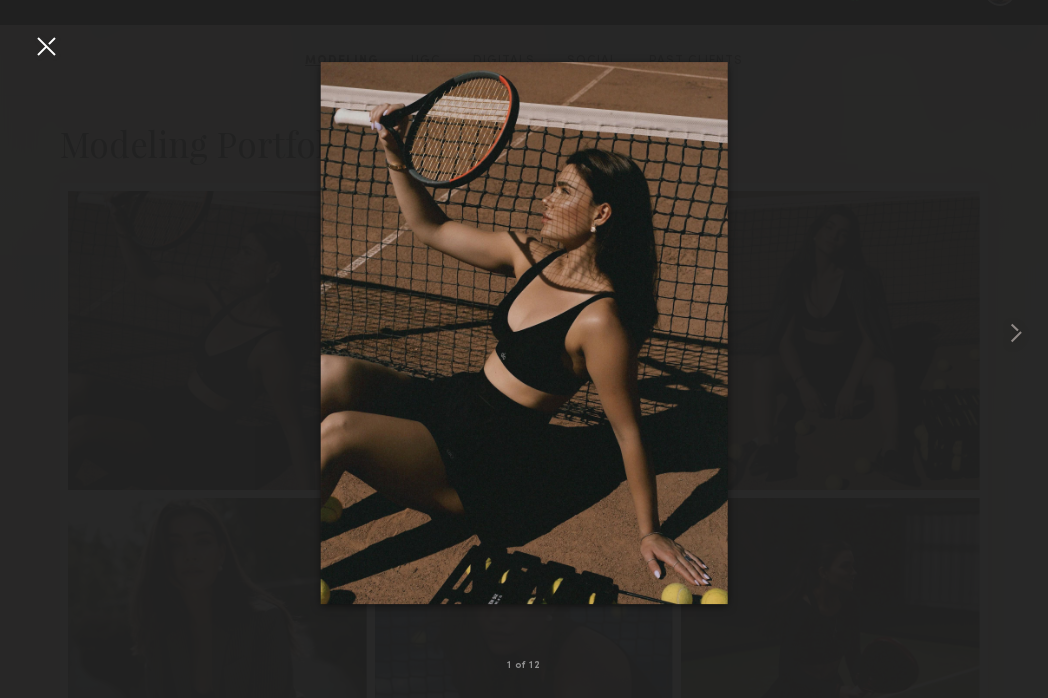 click at bounding box center [524, 333] 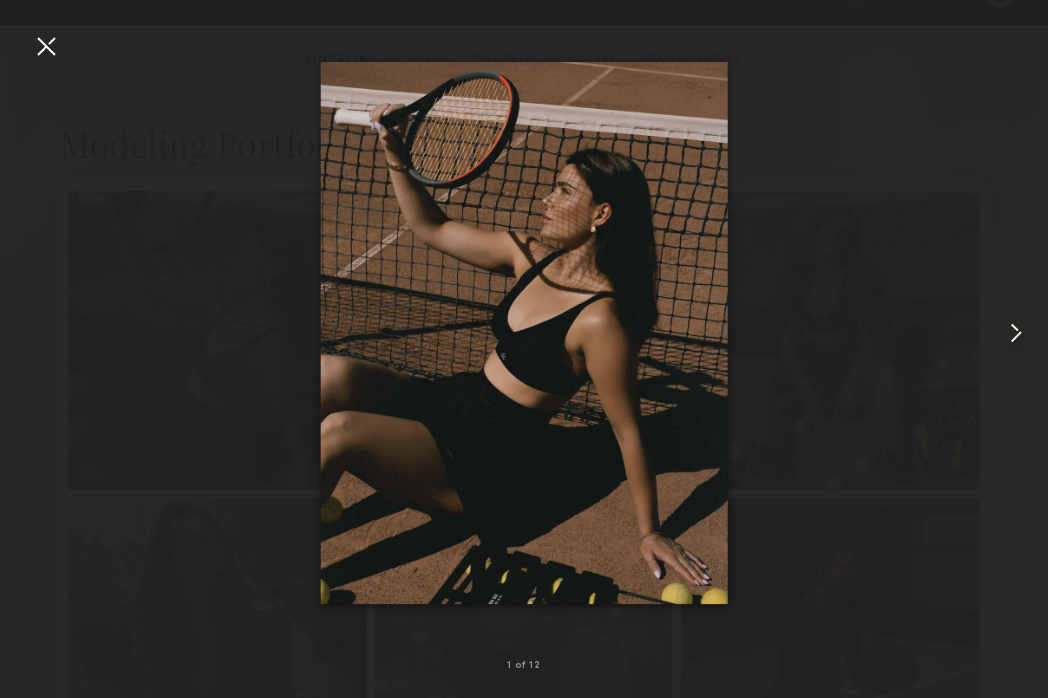 click at bounding box center [1016, 333] 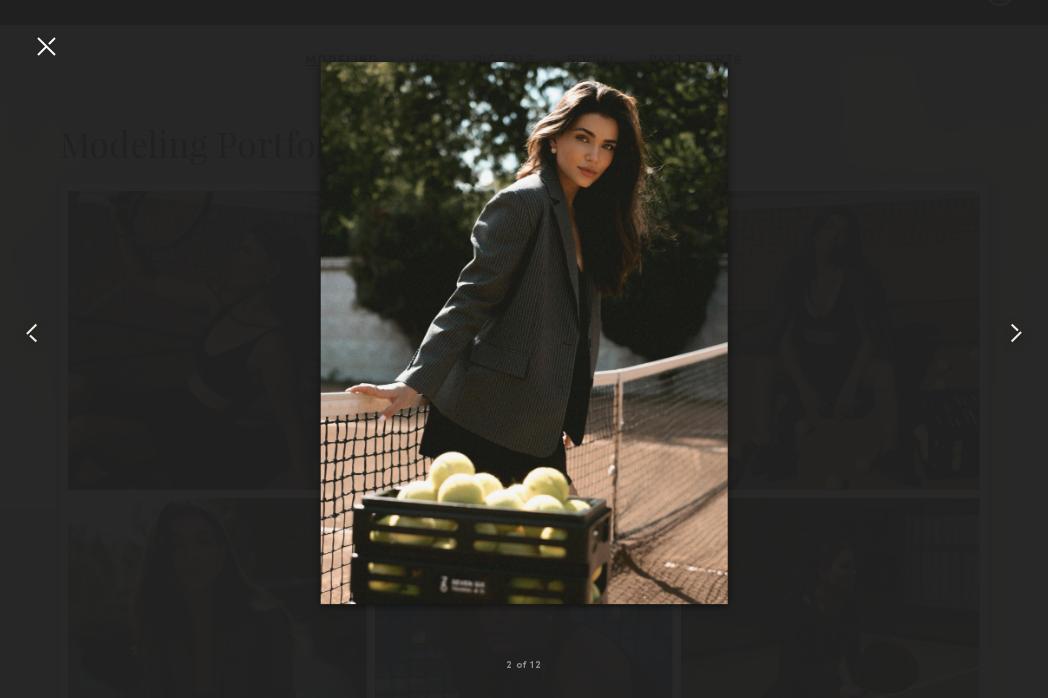 click at bounding box center [1016, 333] 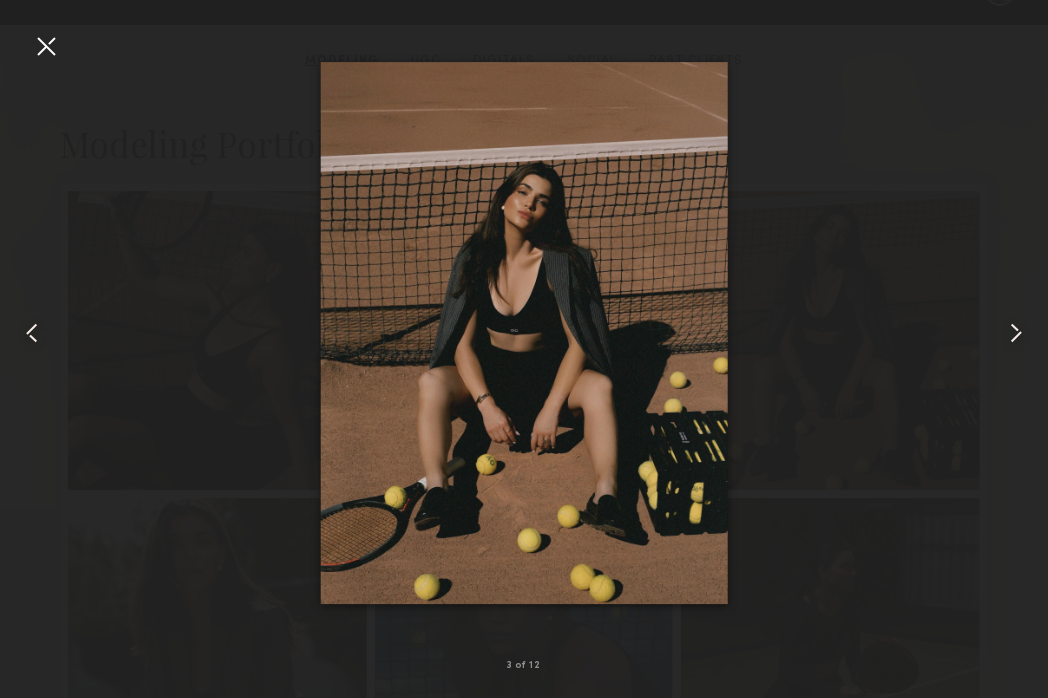 click at bounding box center [1016, 333] 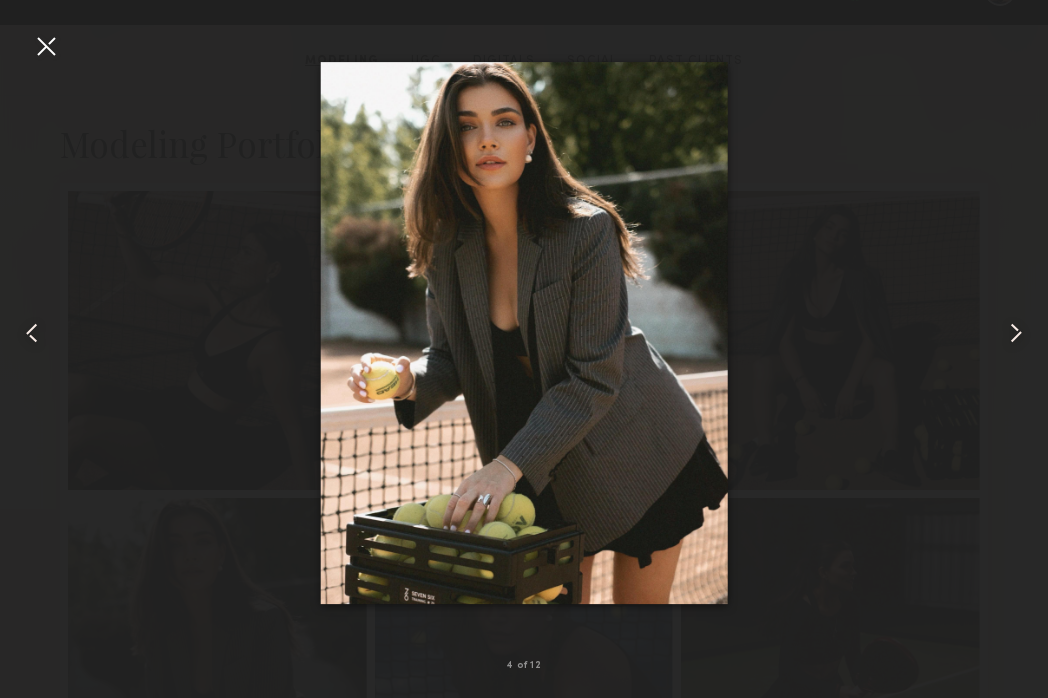click at bounding box center (1016, 333) 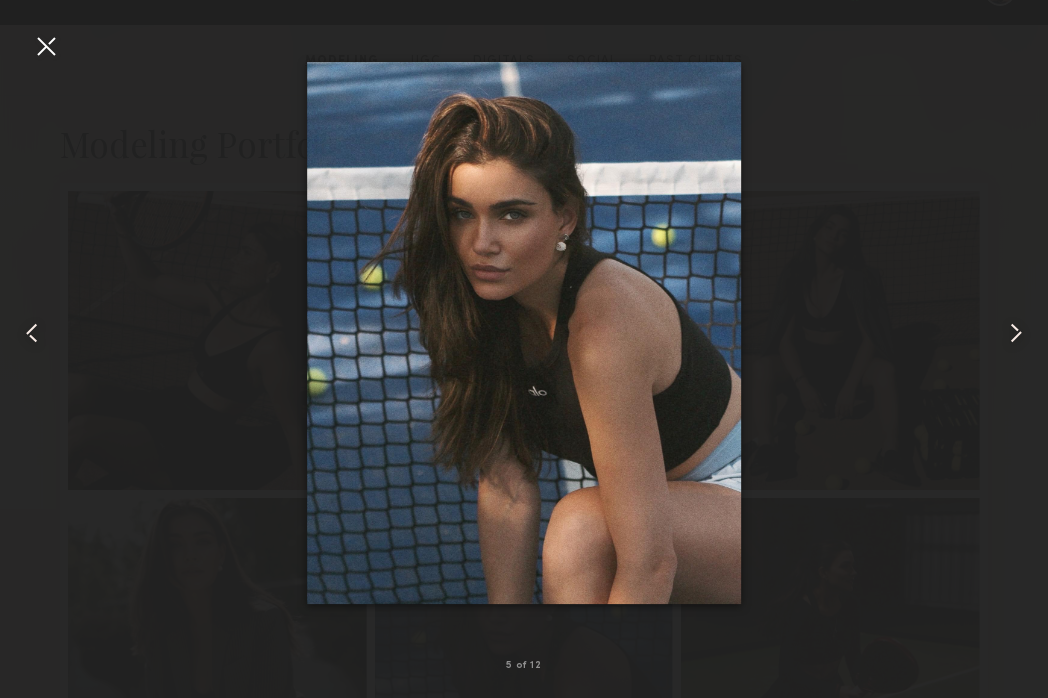 click at bounding box center (1016, 333) 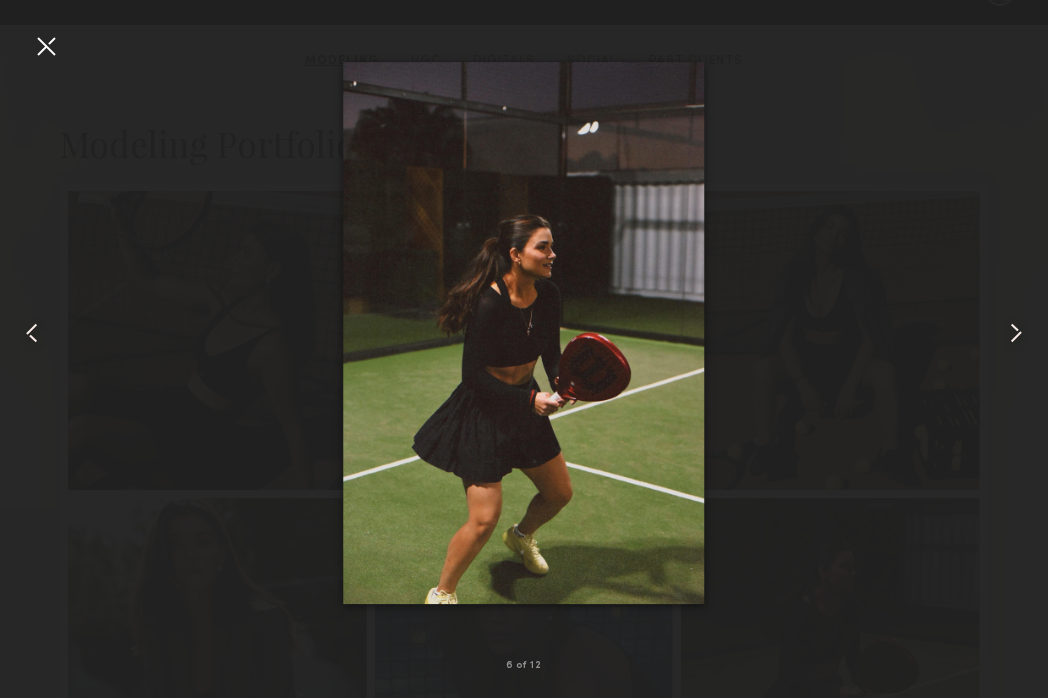 click at bounding box center [1016, 333] 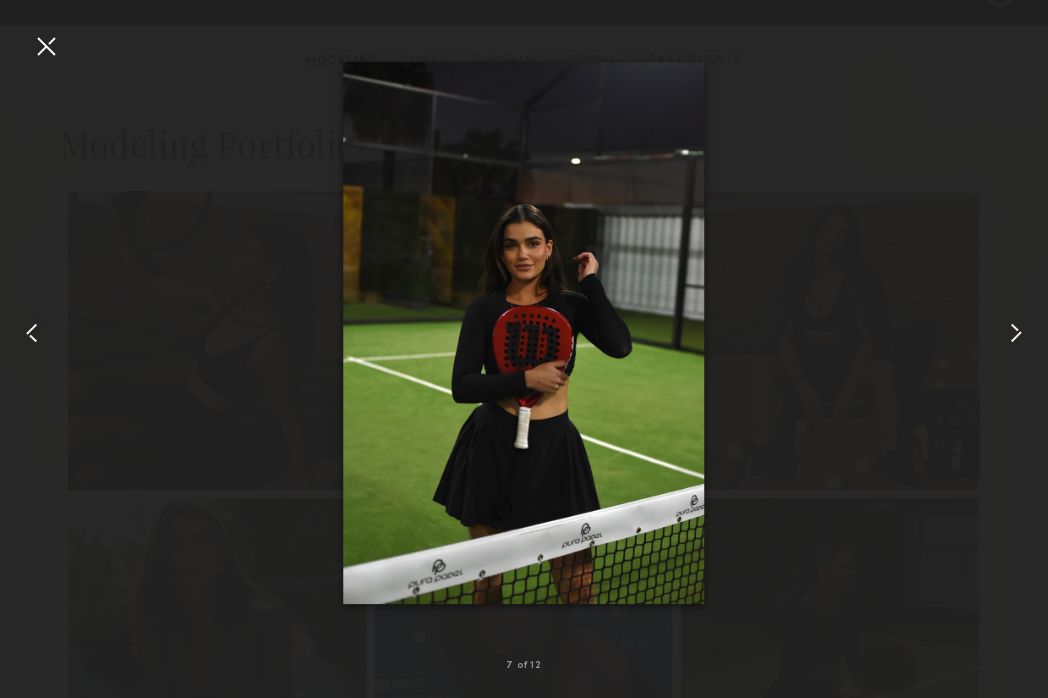 click at bounding box center (1016, 333) 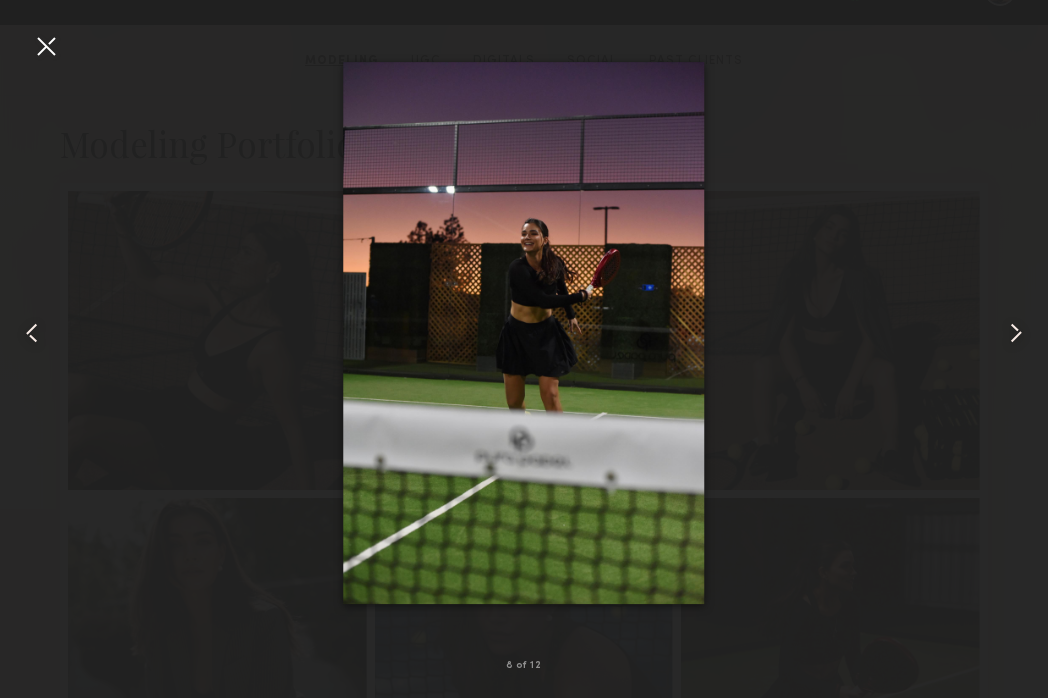 click at bounding box center (1016, 333) 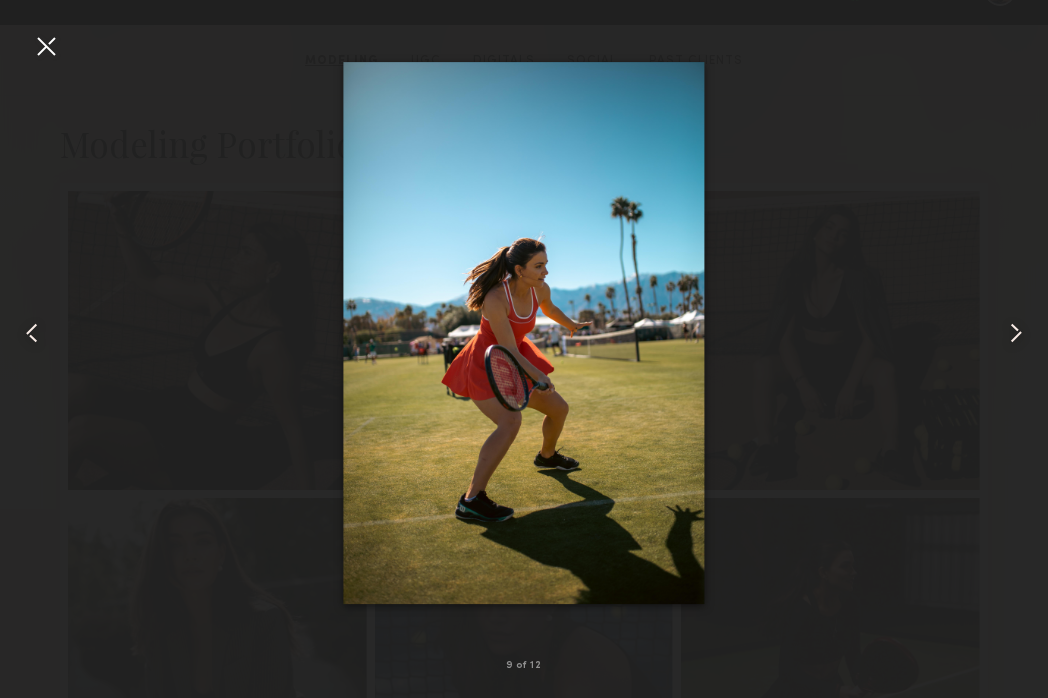 click at bounding box center [1016, 333] 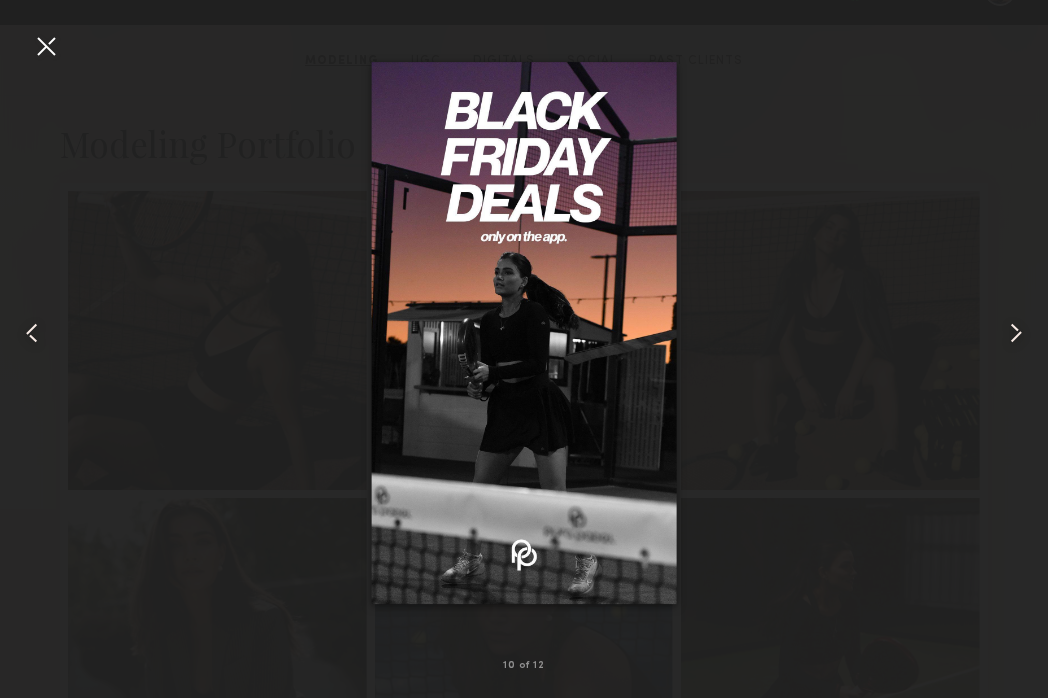 click at bounding box center [1016, 333] 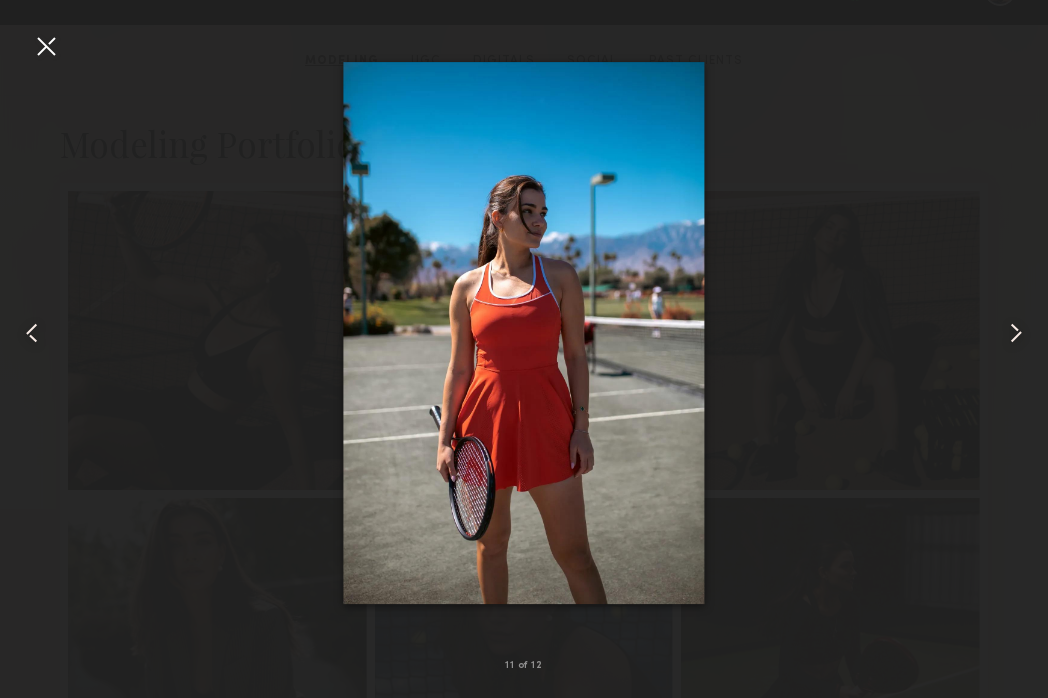 click at bounding box center [1016, 333] 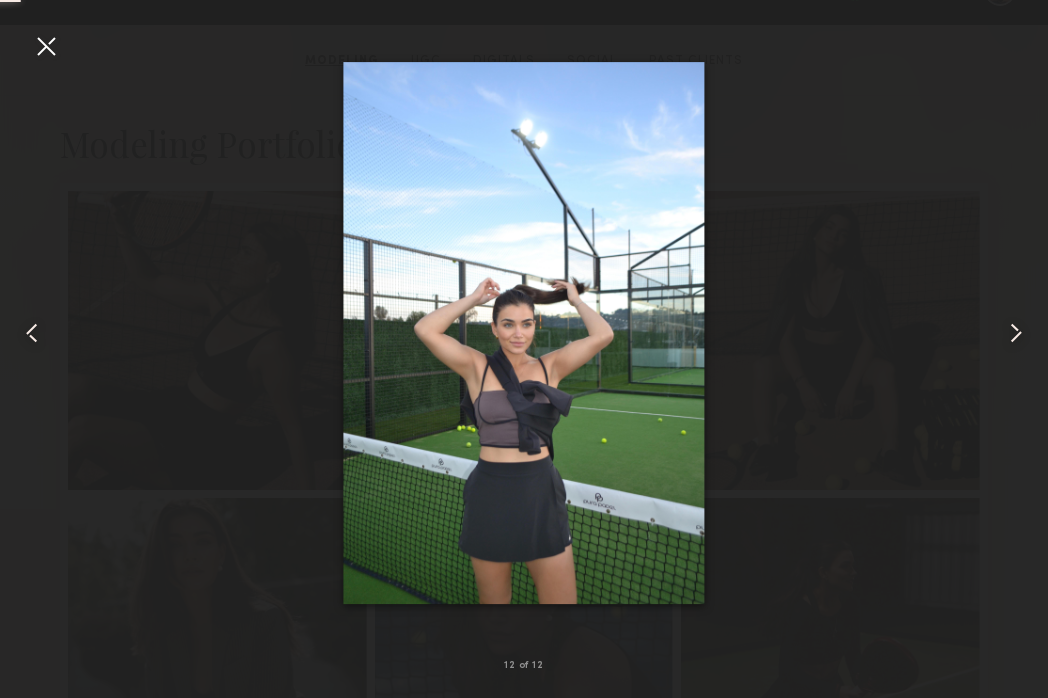 click at bounding box center [1016, 333] 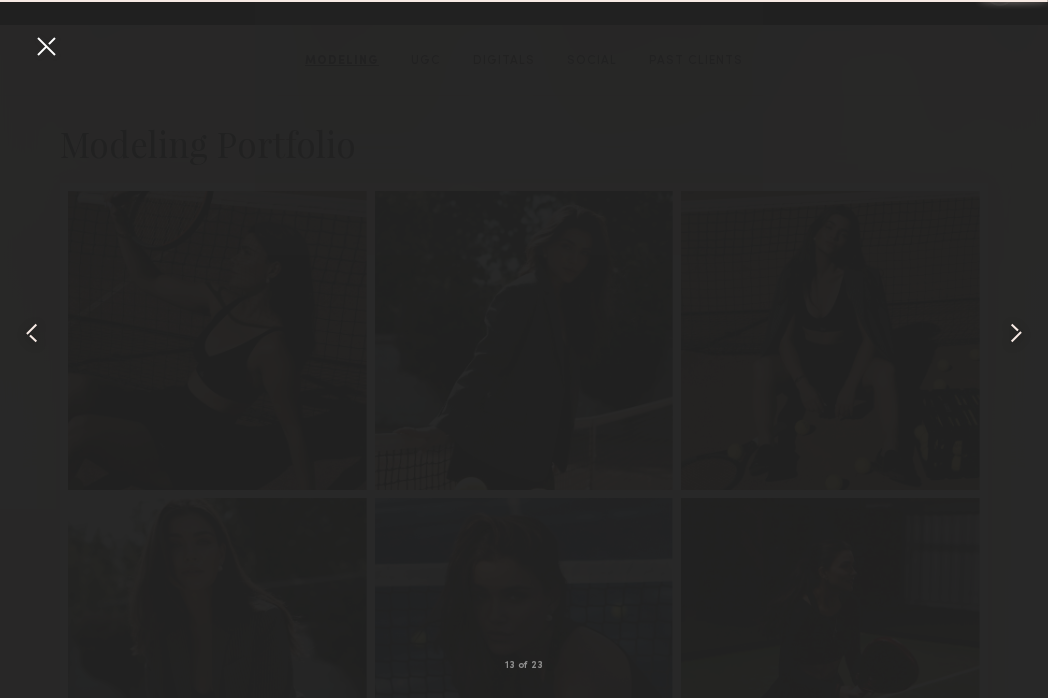 click at bounding box center (1016, 333) 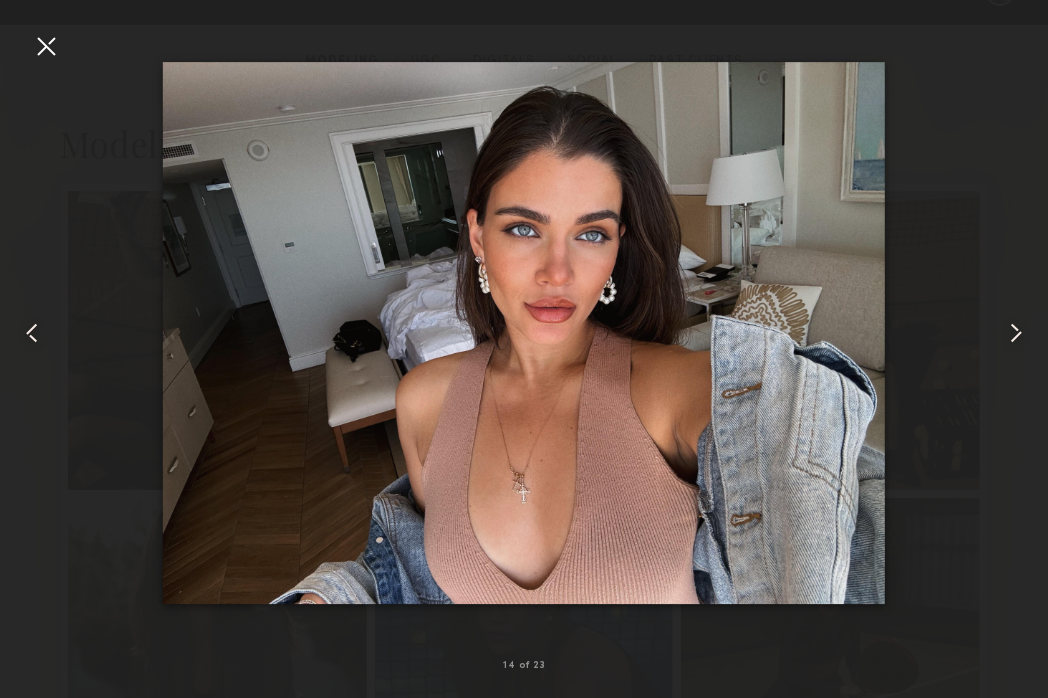 click at bounding box center [1016, 333] 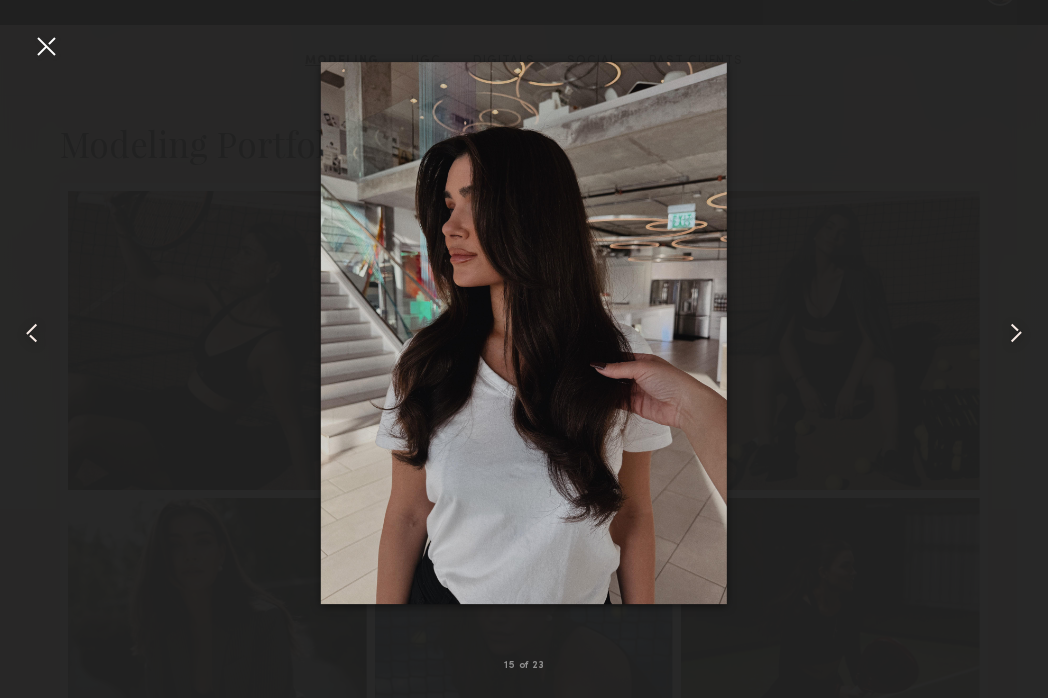 click at bounding box center [1016, 333] 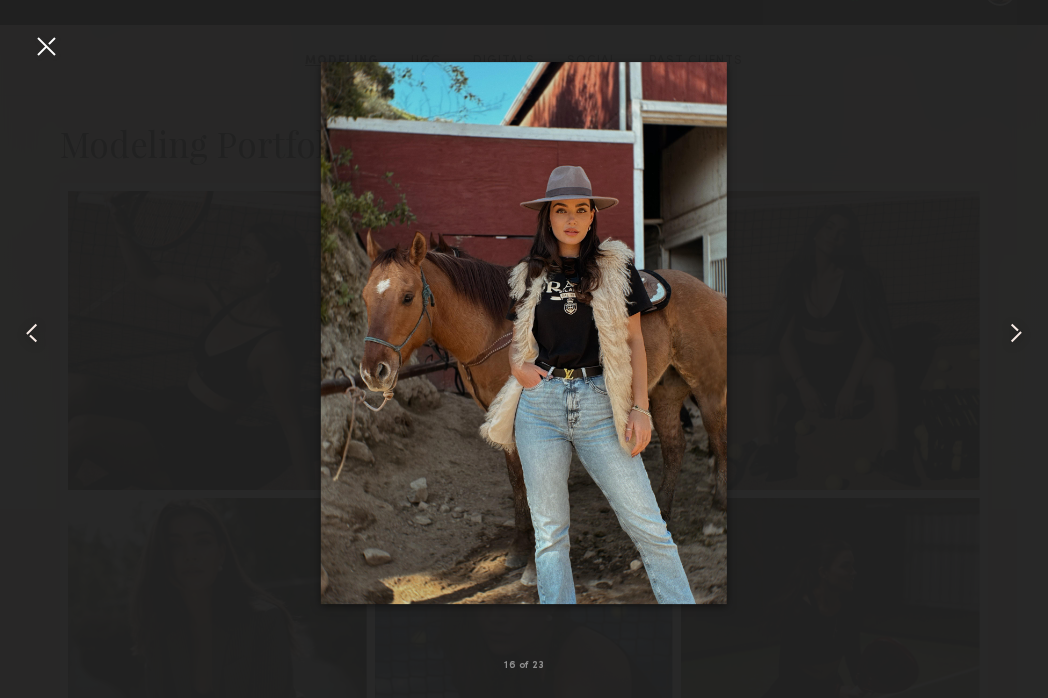 click at bounding box center (1016, 333) 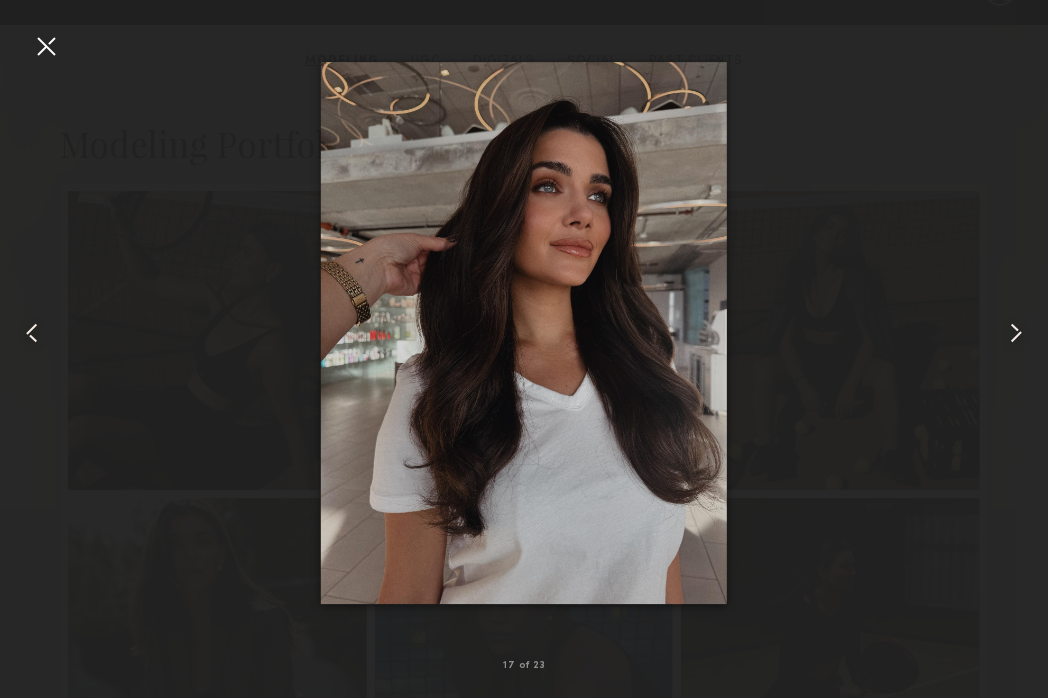 click at bounding box center [1016, 333] 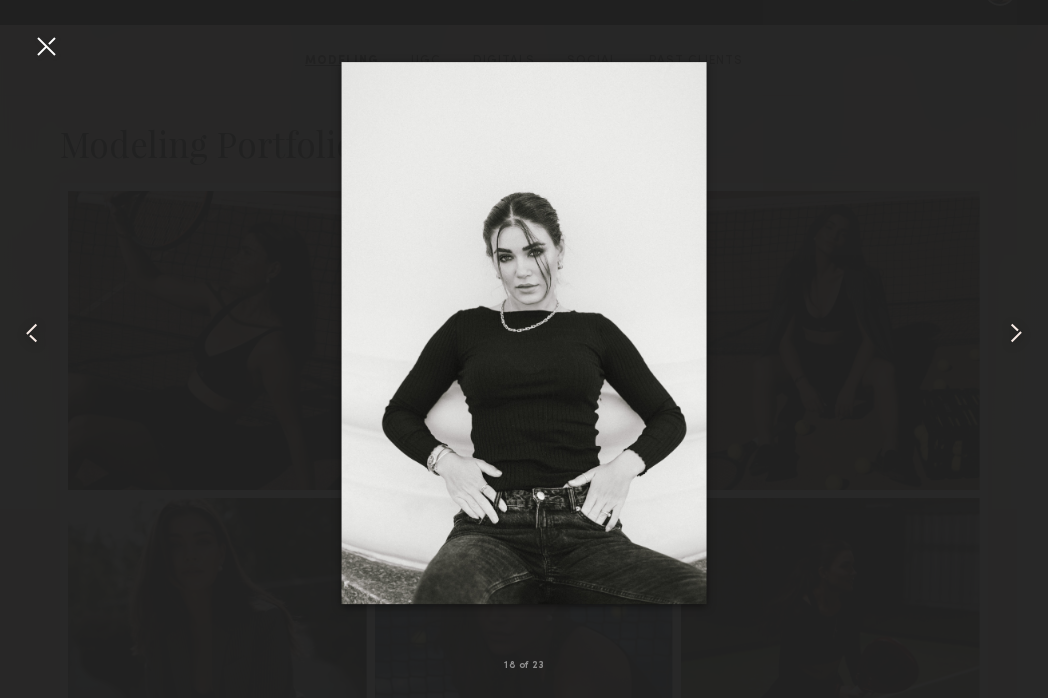 click at bounding box center (1016, 333) 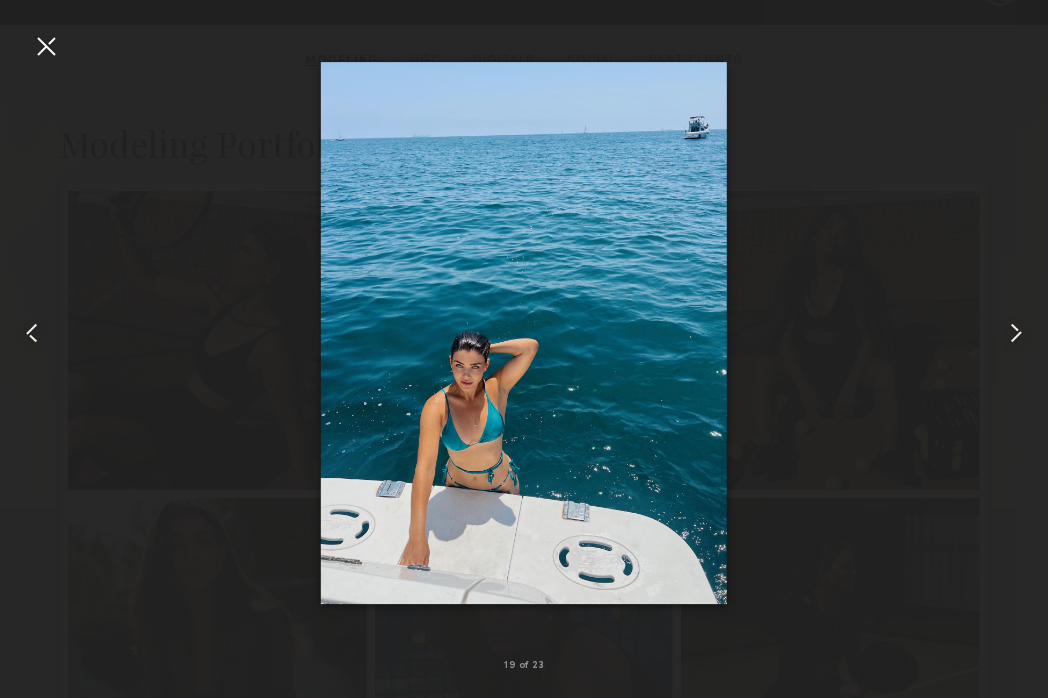 click at bounding box center [1016, 333] 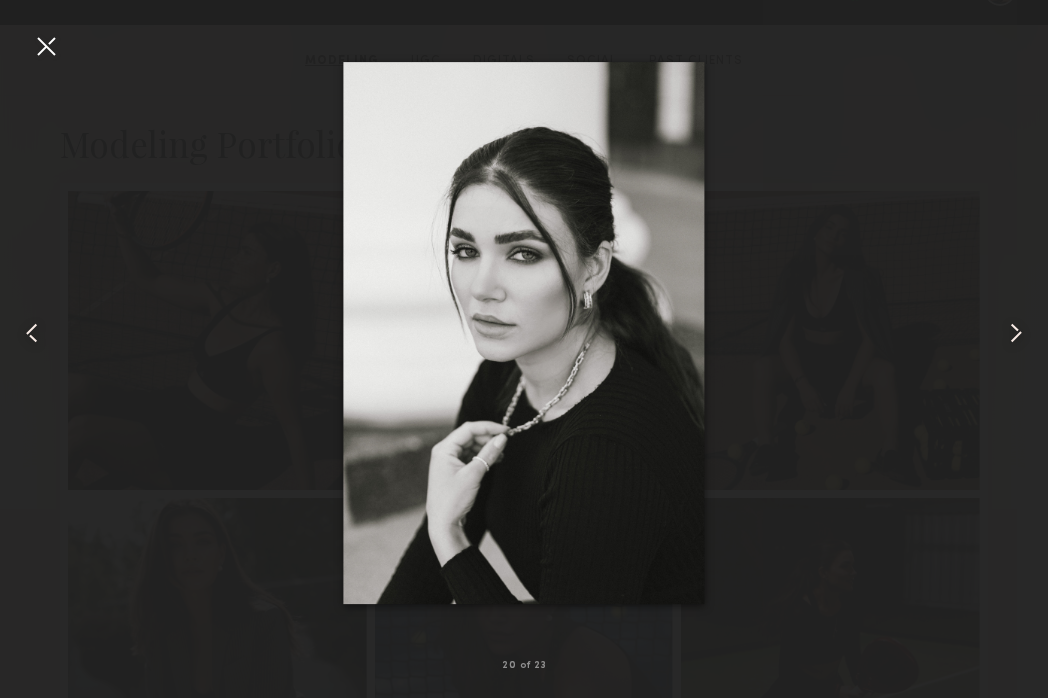 click at bounding box center [1016, 333] 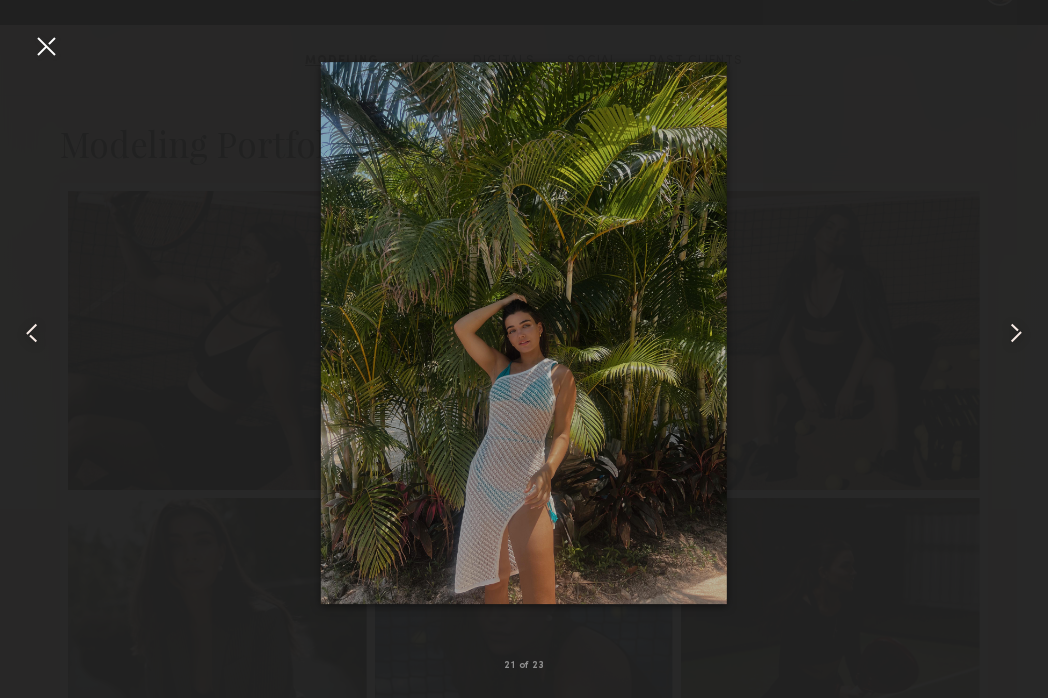 click at bounding box center (1016, 333) 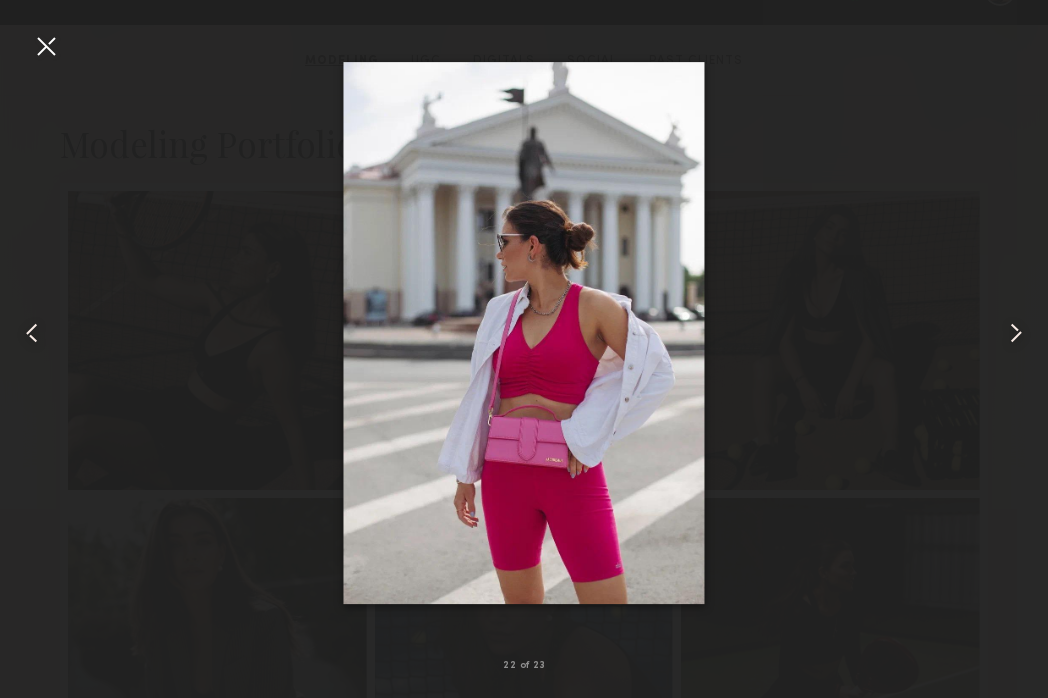 click at bounding box center [1016, 333] 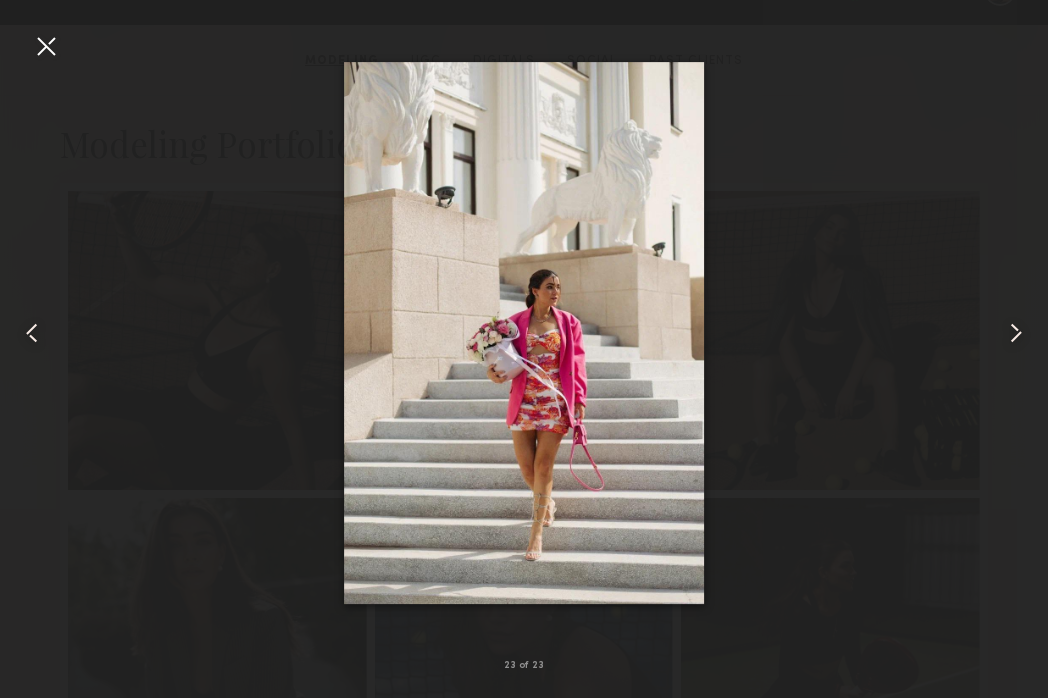 click at bounding box center [1016, 333] 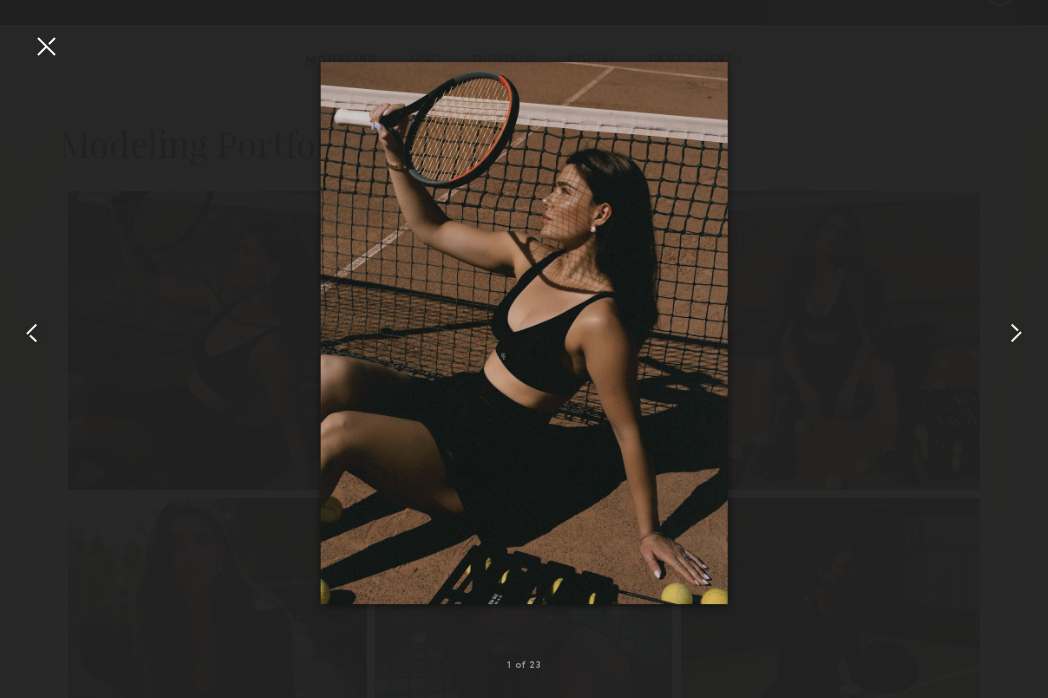 click at bounding box center (1016, 333) 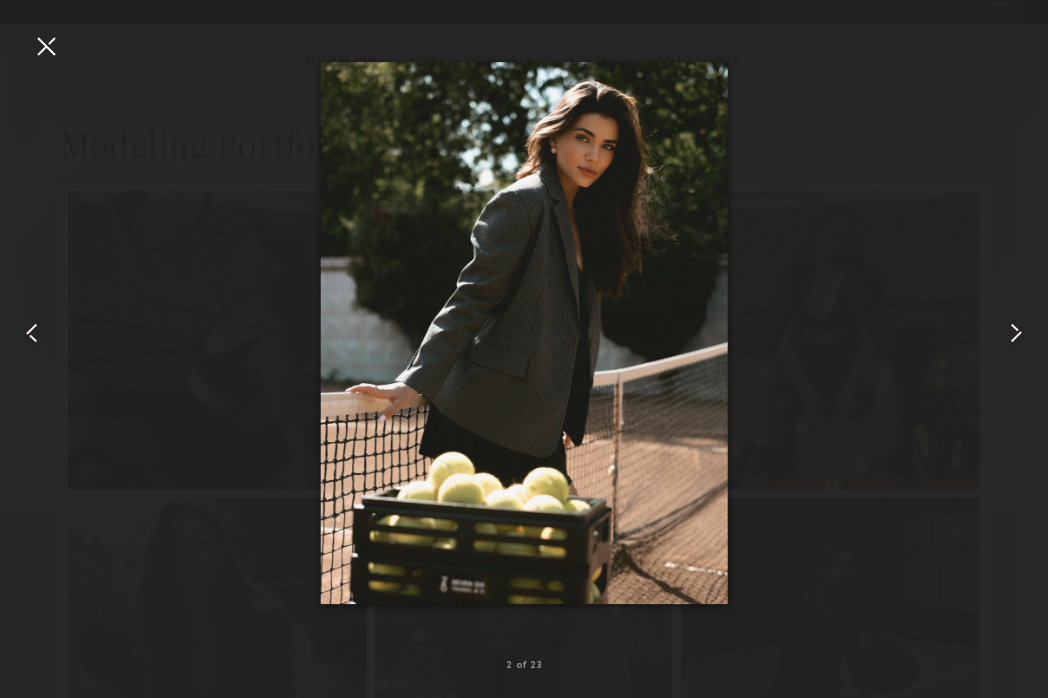 click at bounding box center (1016, 333) 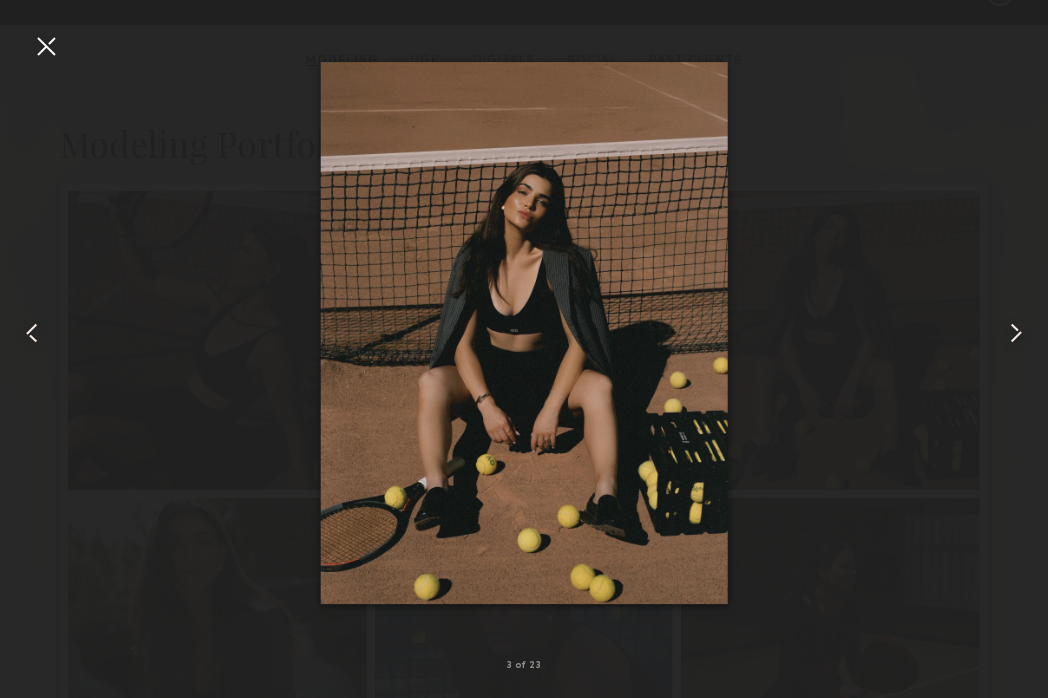 click at bounding box center [21, 333] 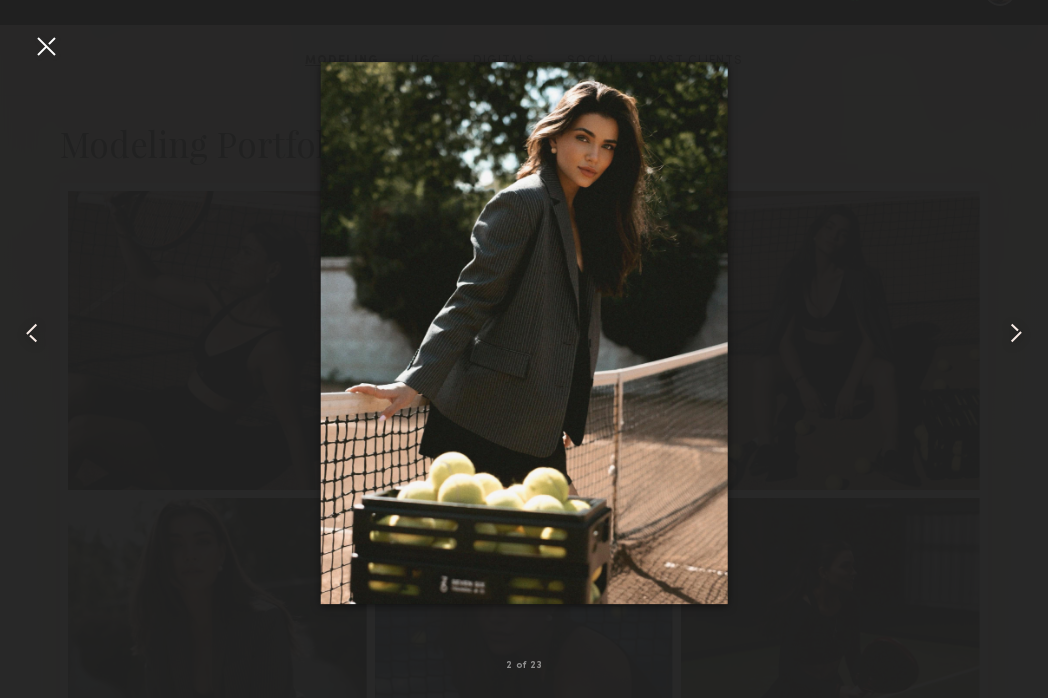 click at bounding box center (46, 46) 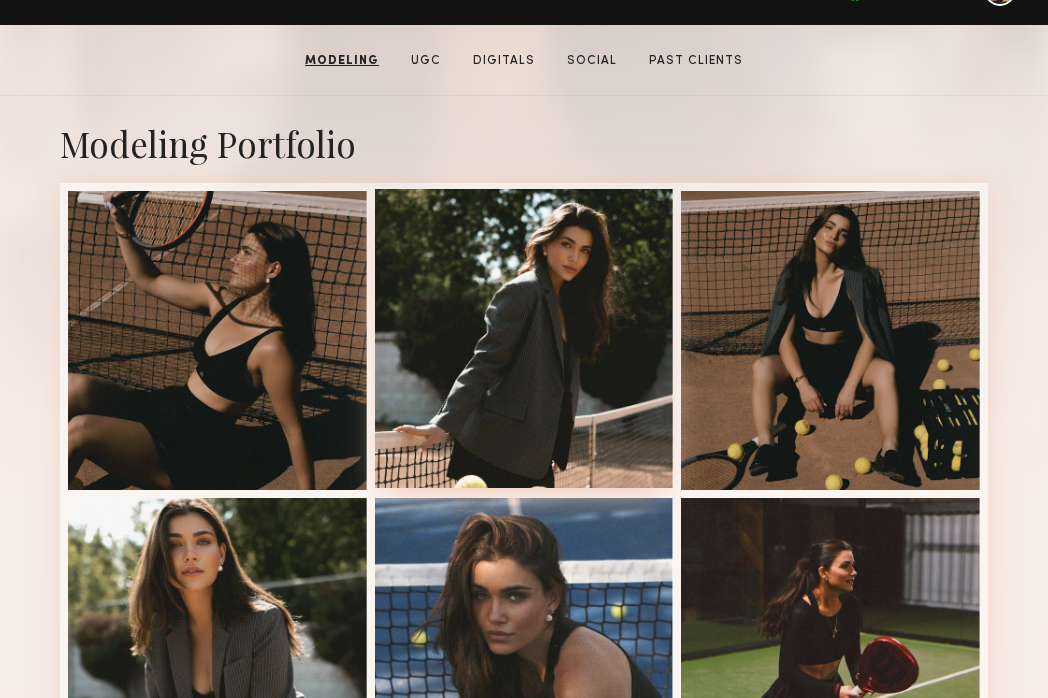 scroll, scrollTop: 0, scrollLeft: 0, axis: both 